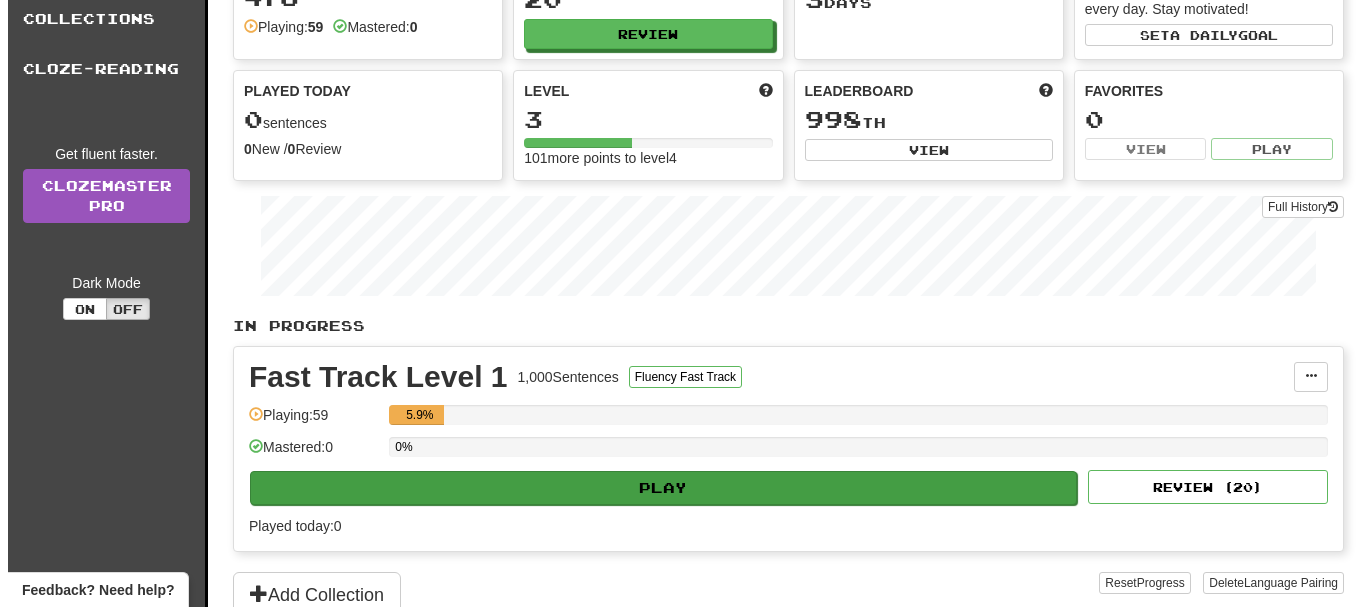 scroll, scrollTop: 200, scrollLeft: 0, axis: vertical 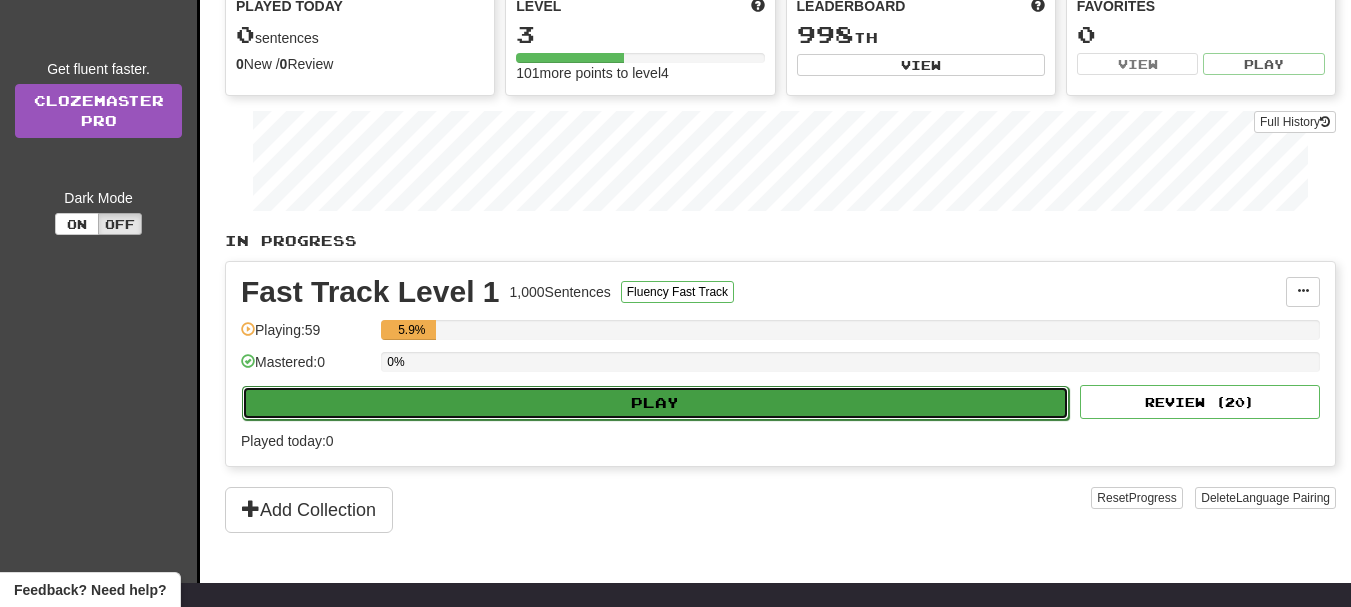 click on "Play" at bounding box center (655, 403) 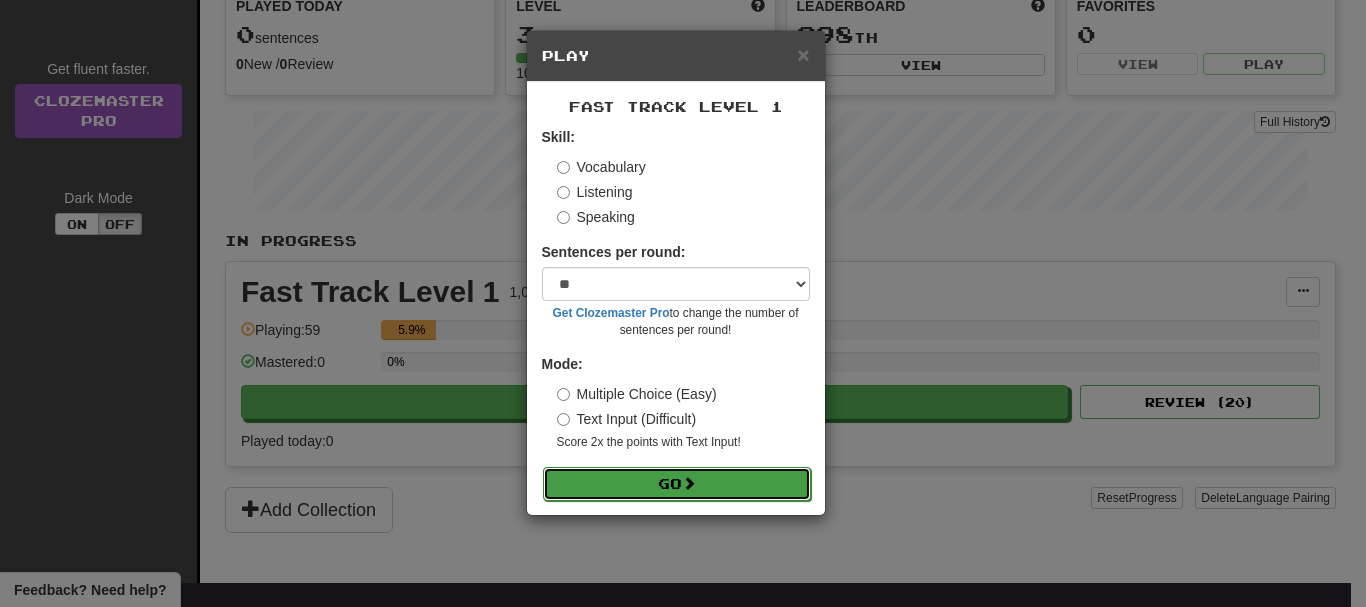 click on "Go" at bounding box center (677, 484) 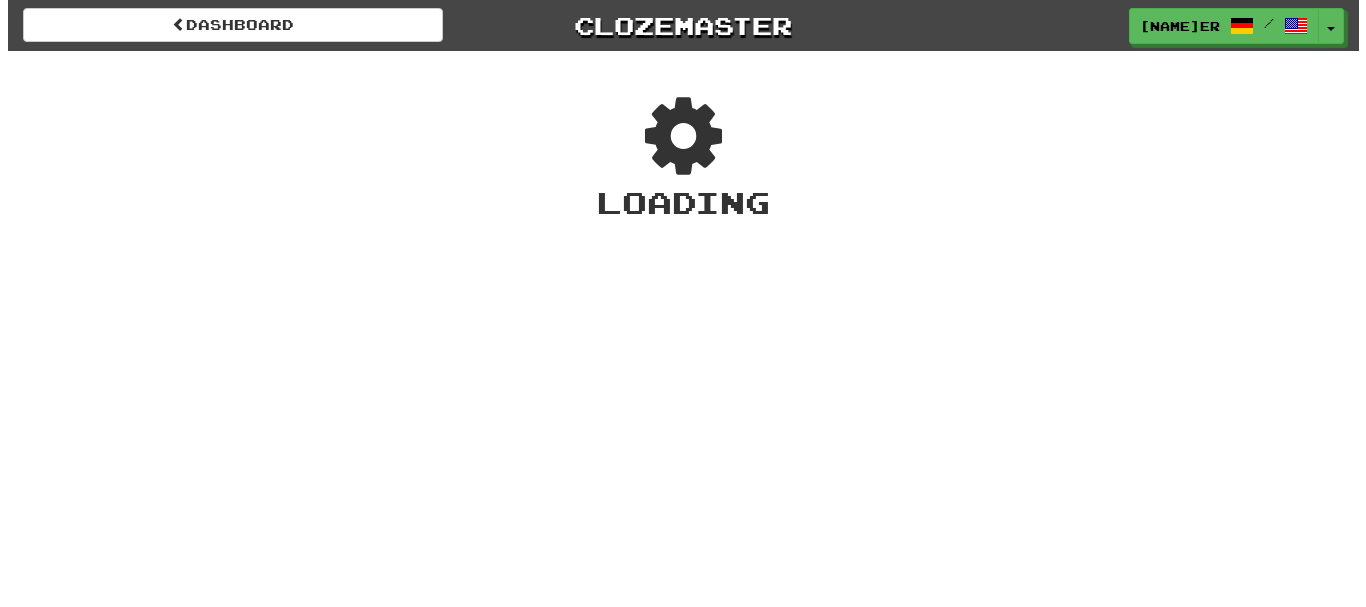 scroll, scrollTop: 0, scrollLeft: 0, axis: both 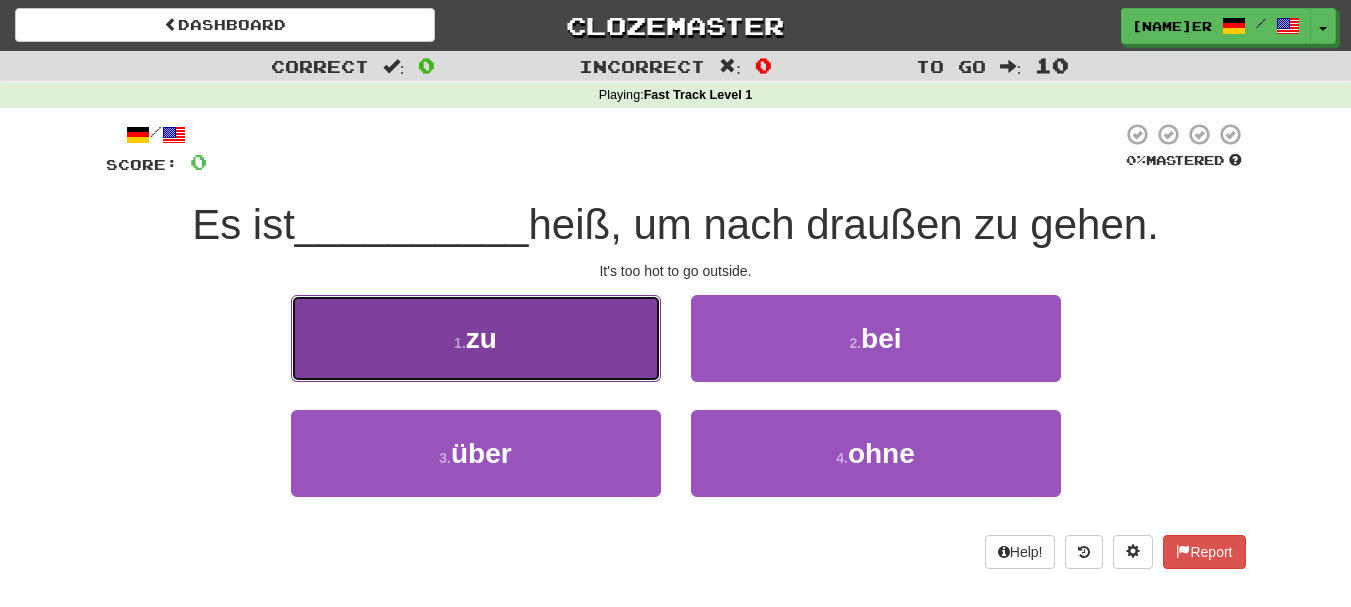 click on "1 .  zu" at bounding box center (476, 338) 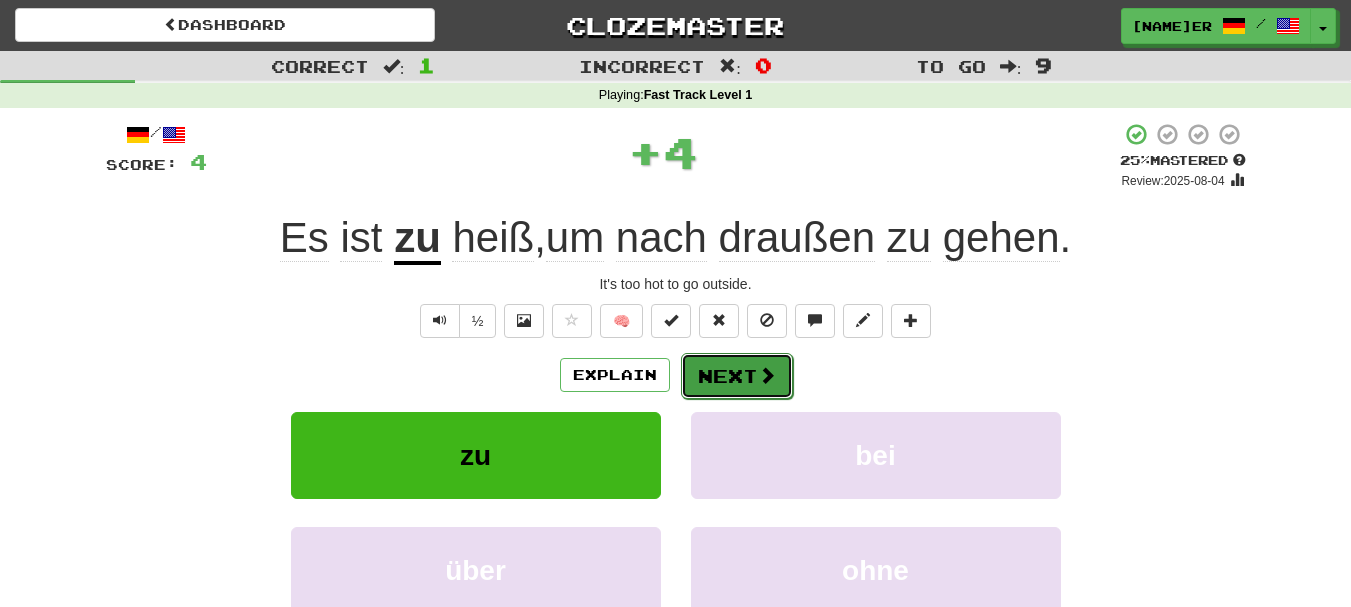 click on "Next" at bounding box center [737, 376] 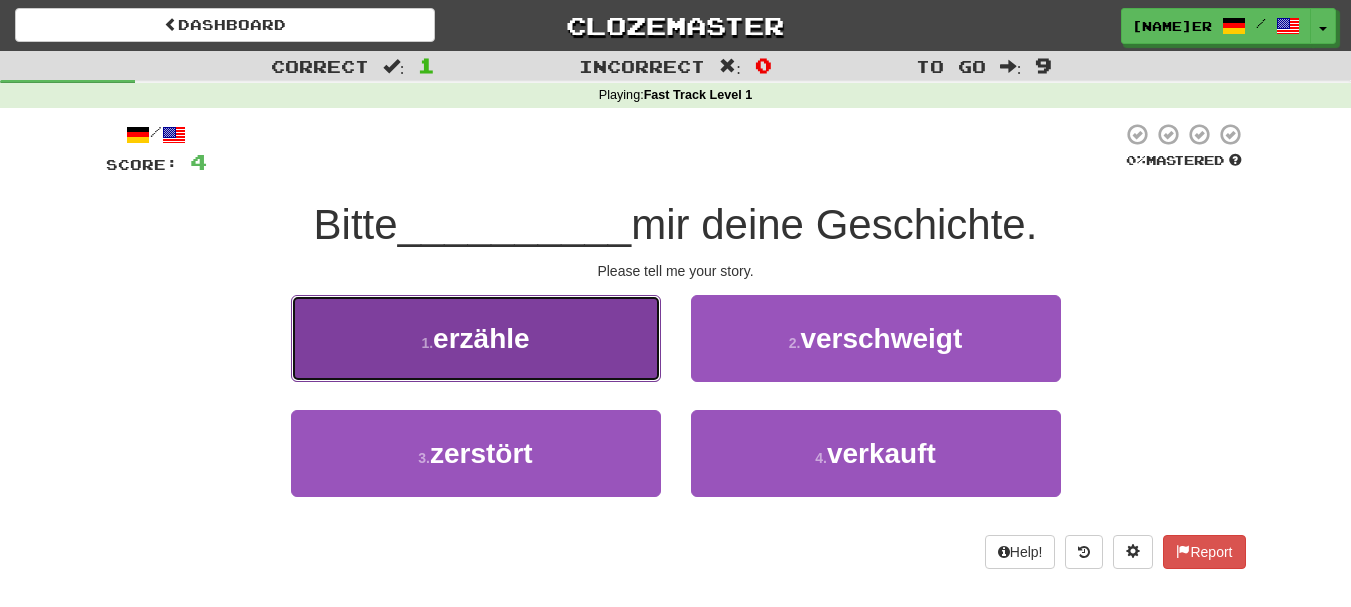 click on "1 .  erzähle" at bounding box center [476, 338] 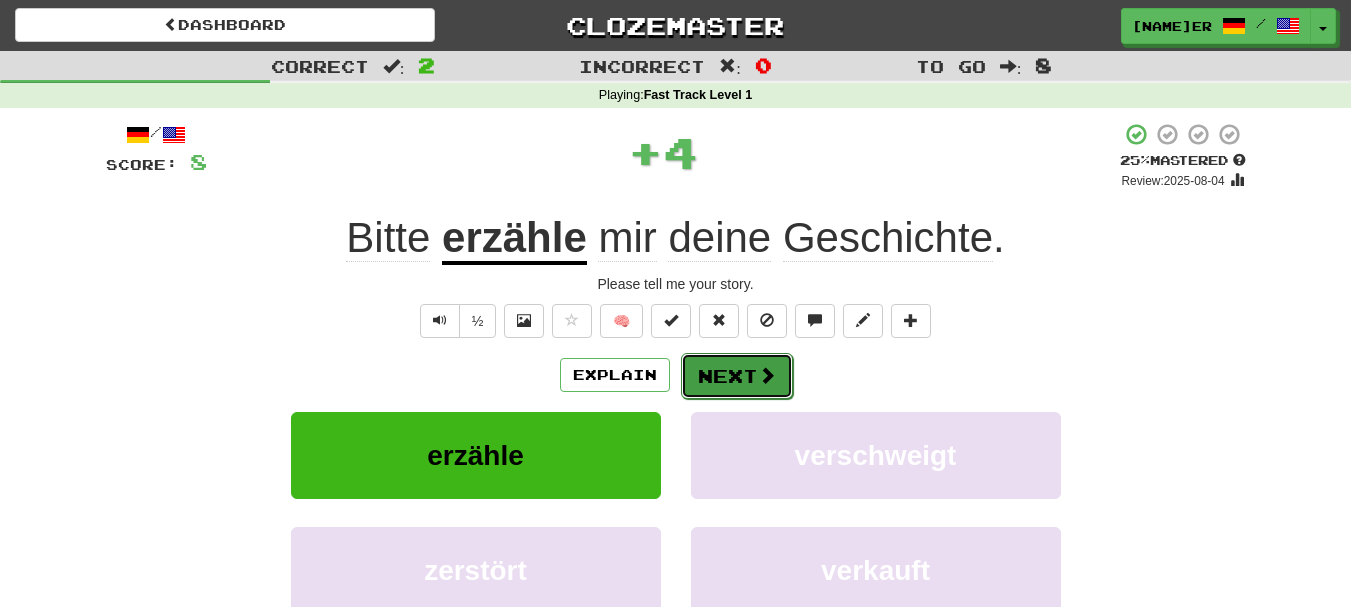 click on "Next" at bounding box center (737, 376) 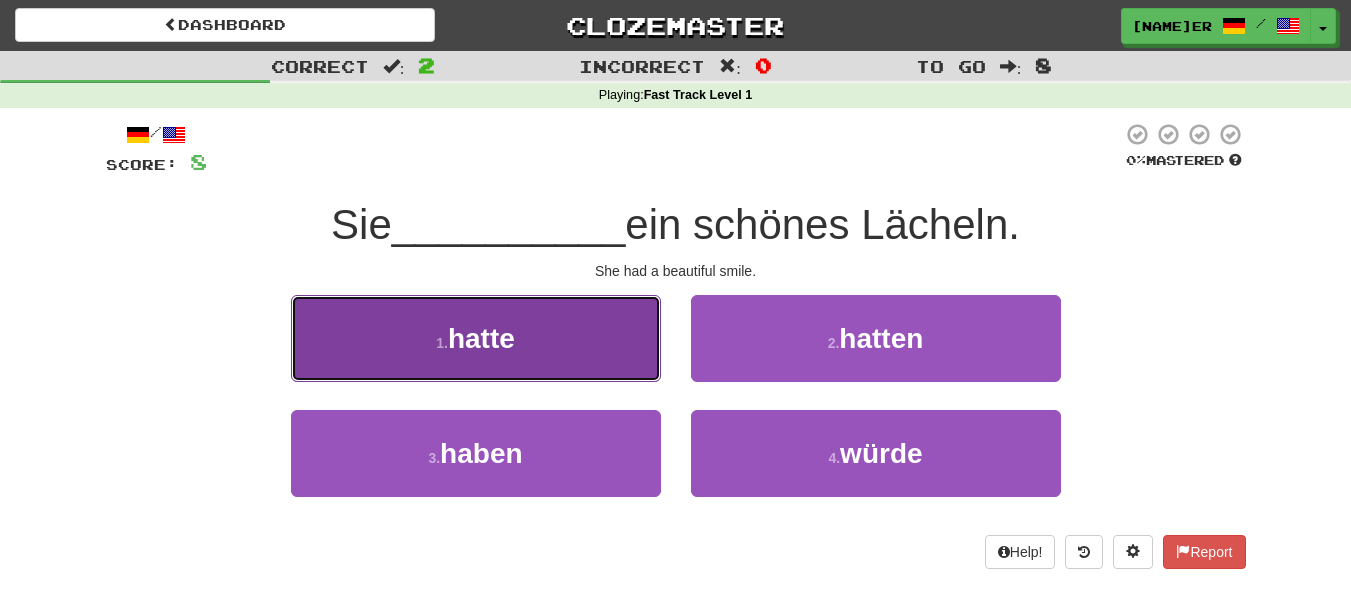 click on "1 .  hatte" at bounding box center [476, 338] 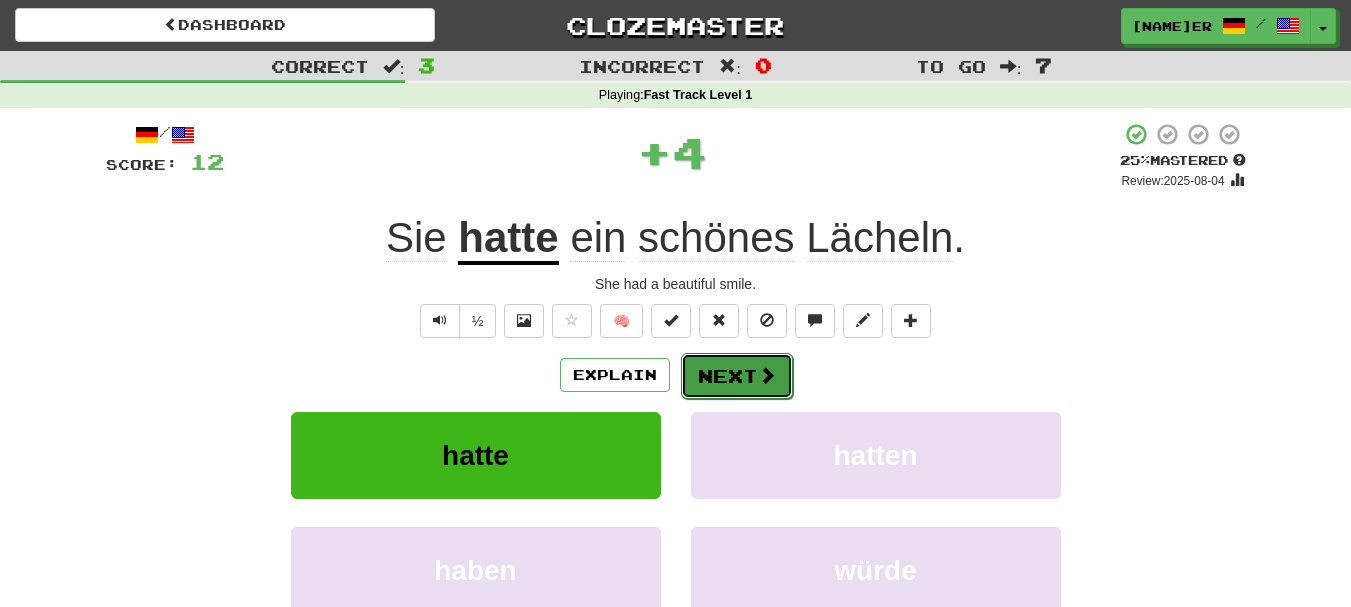 click on "Next" at bounding box center (737, 376) 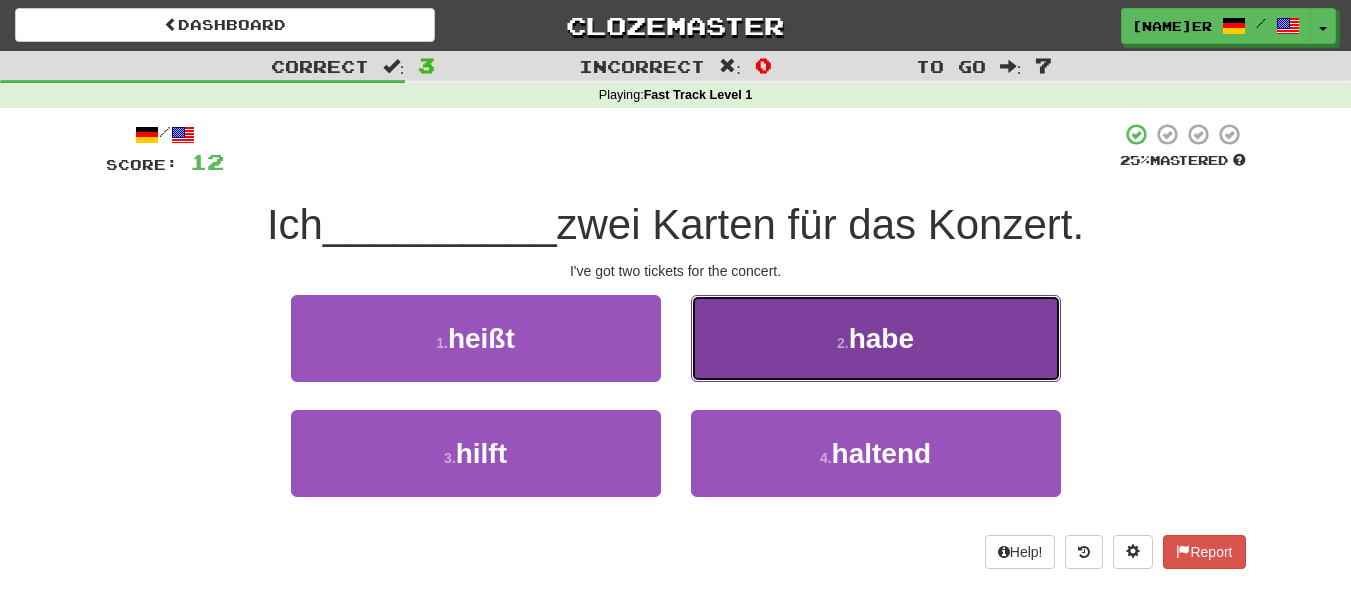 click on "2 .  habe" at bounding box center [876, 338] 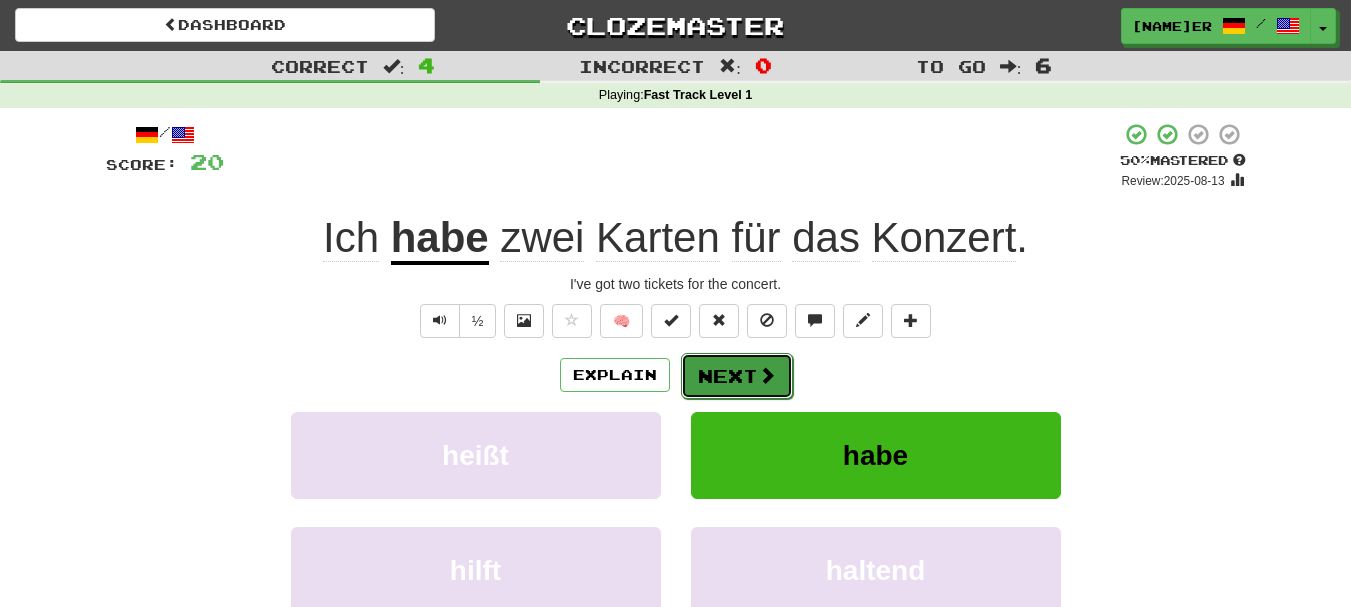 click on "Next" at bounding box center [737, 376] 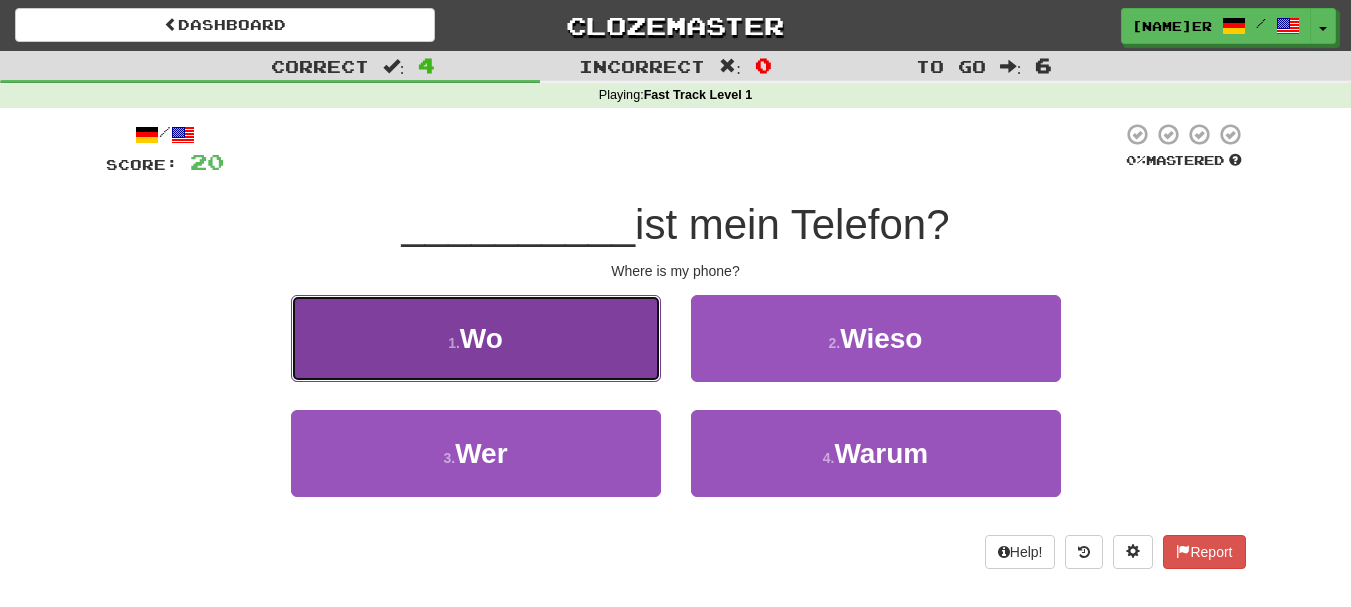 click on "1 .  Wo" at bounding box center (476, 338) 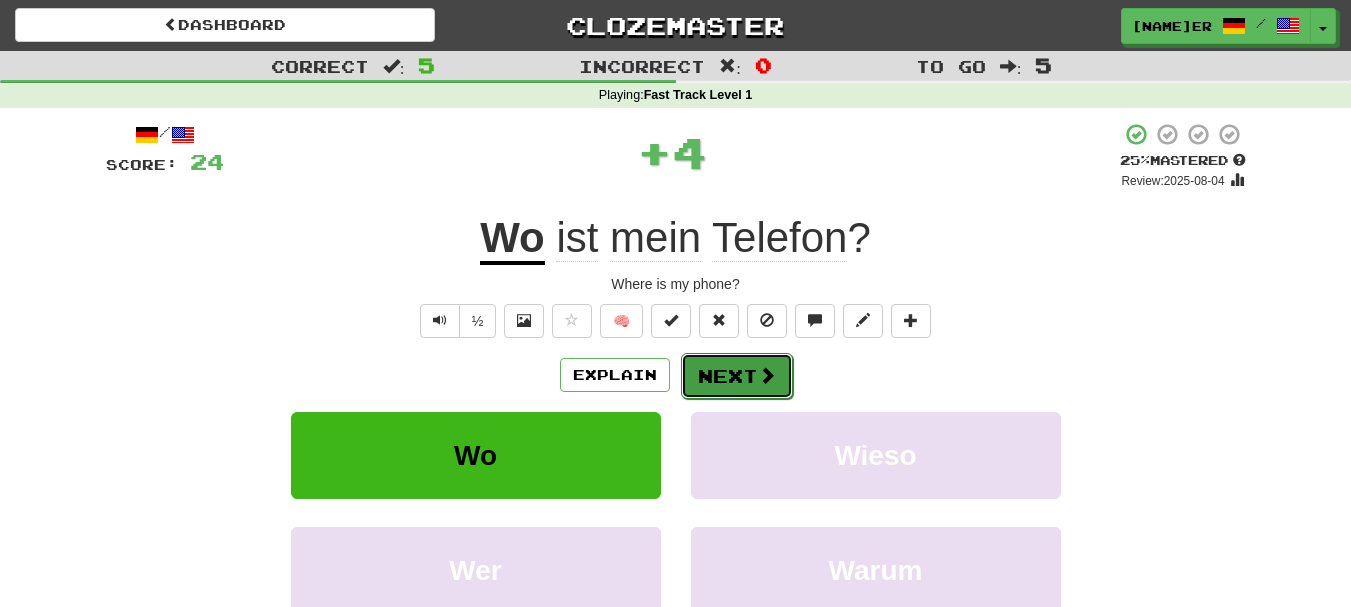 click on "Next" at bounding box center (737, 376) 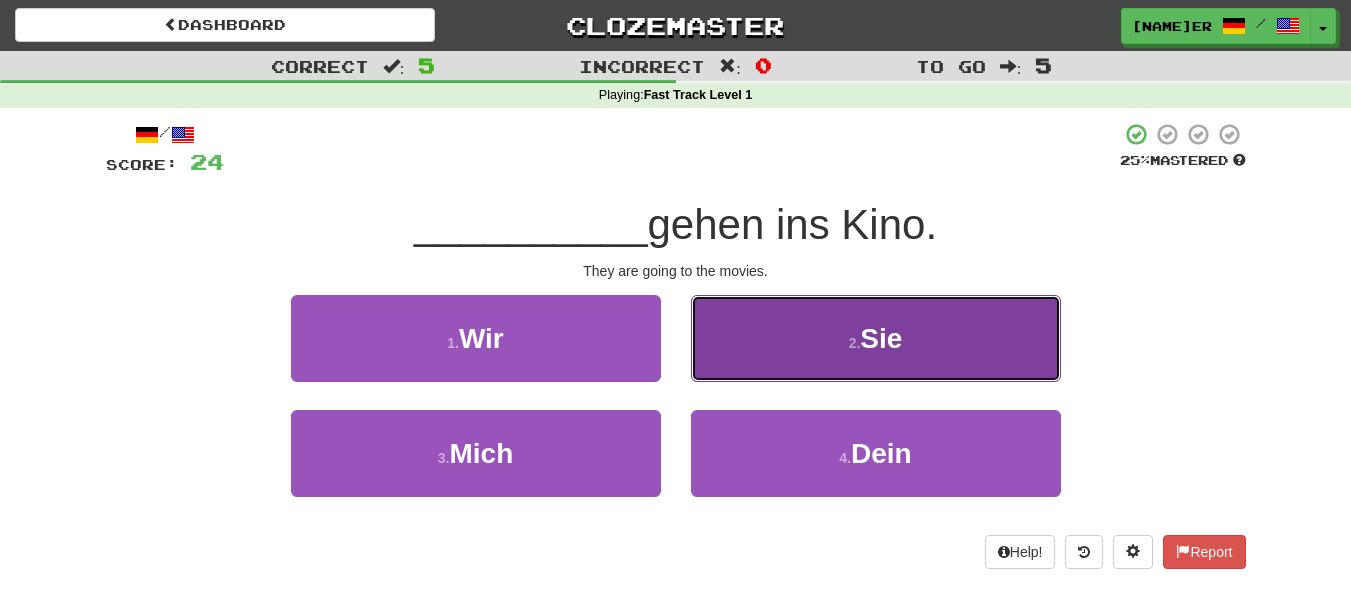 click on "2 .  Sie" at bounding box center (876, 338) 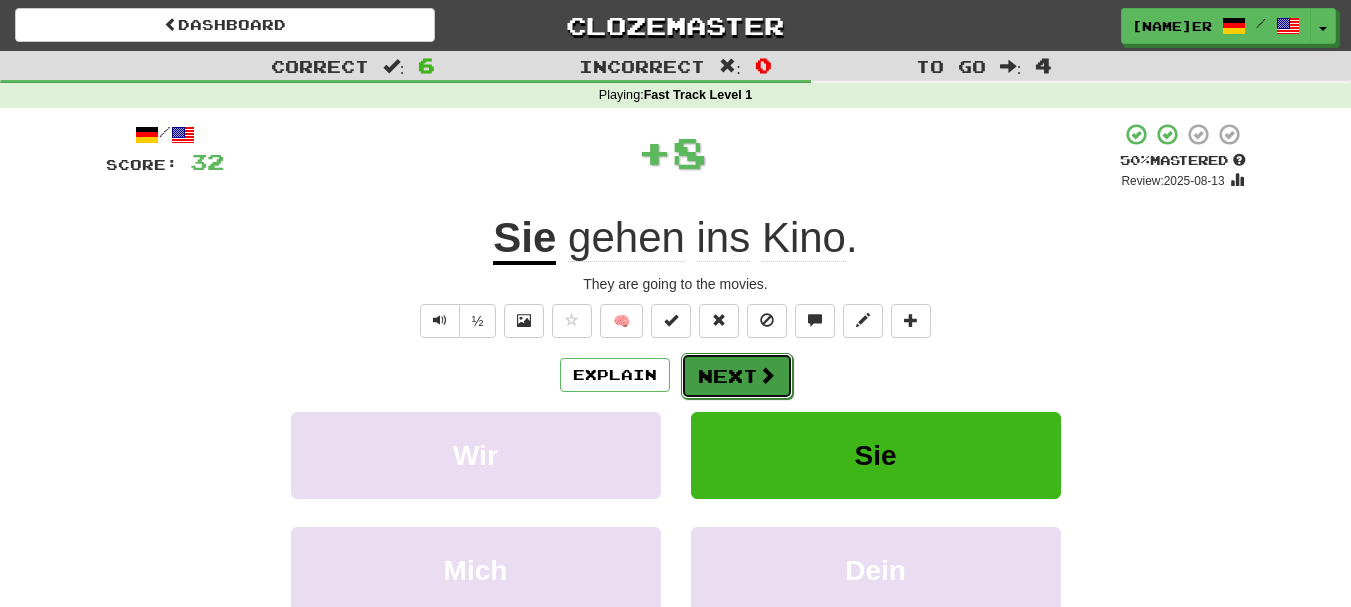 click on "Next" at bounding box center (737, 376) 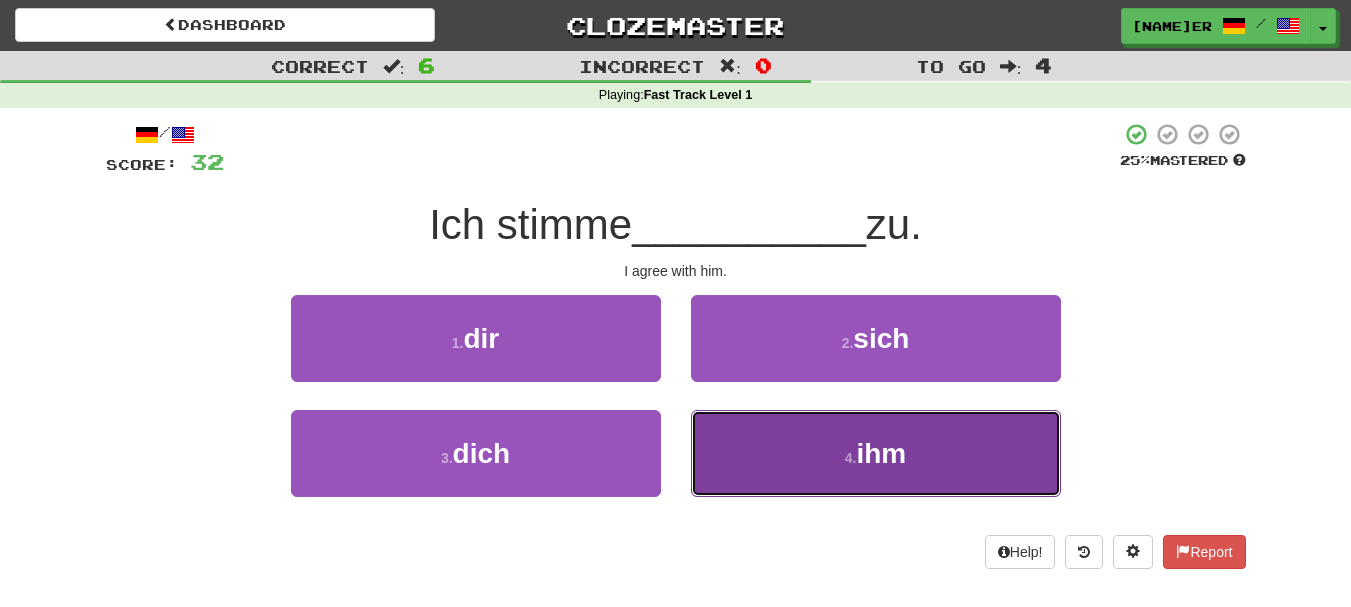 click on "4 .  ihm" at bounding box center [876, 453] 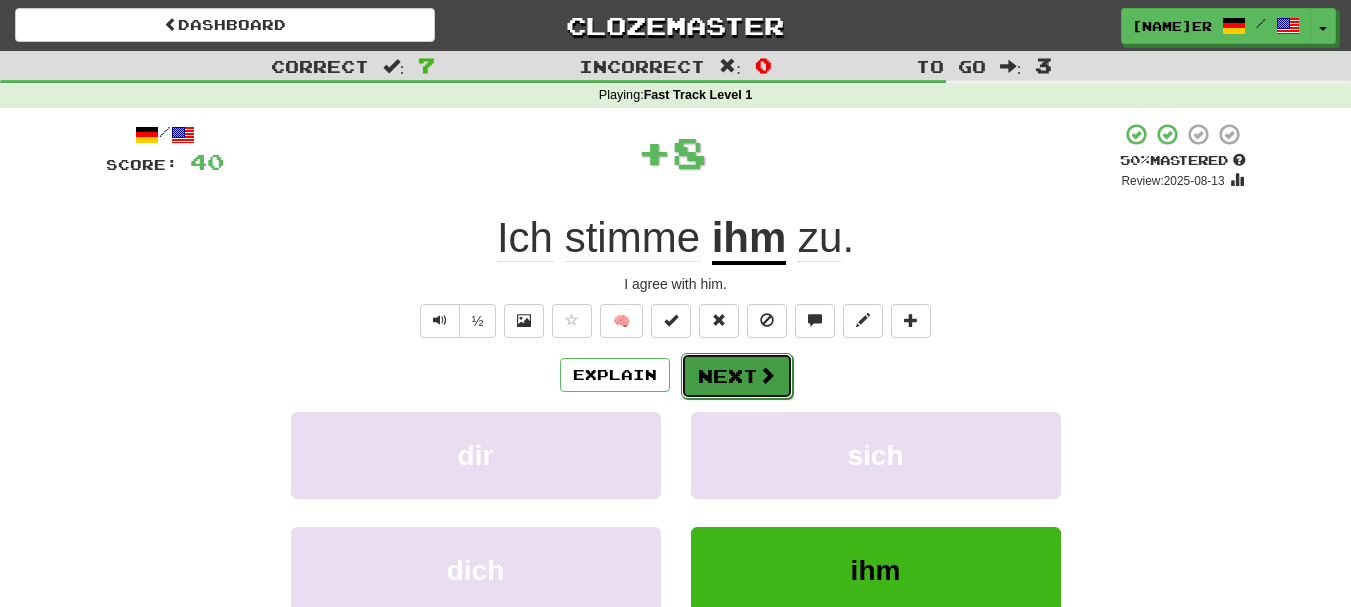 click at bounding box center (767, 375) 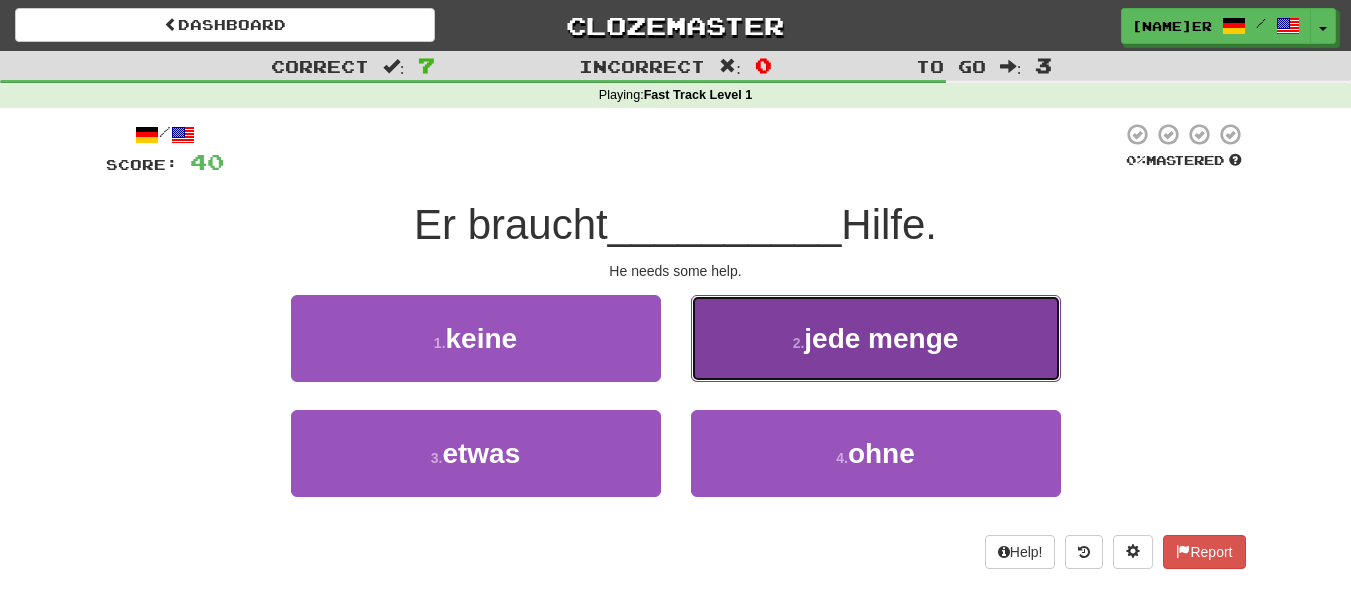 click on "2 .  jede menge" at bounding box center [876, 338] 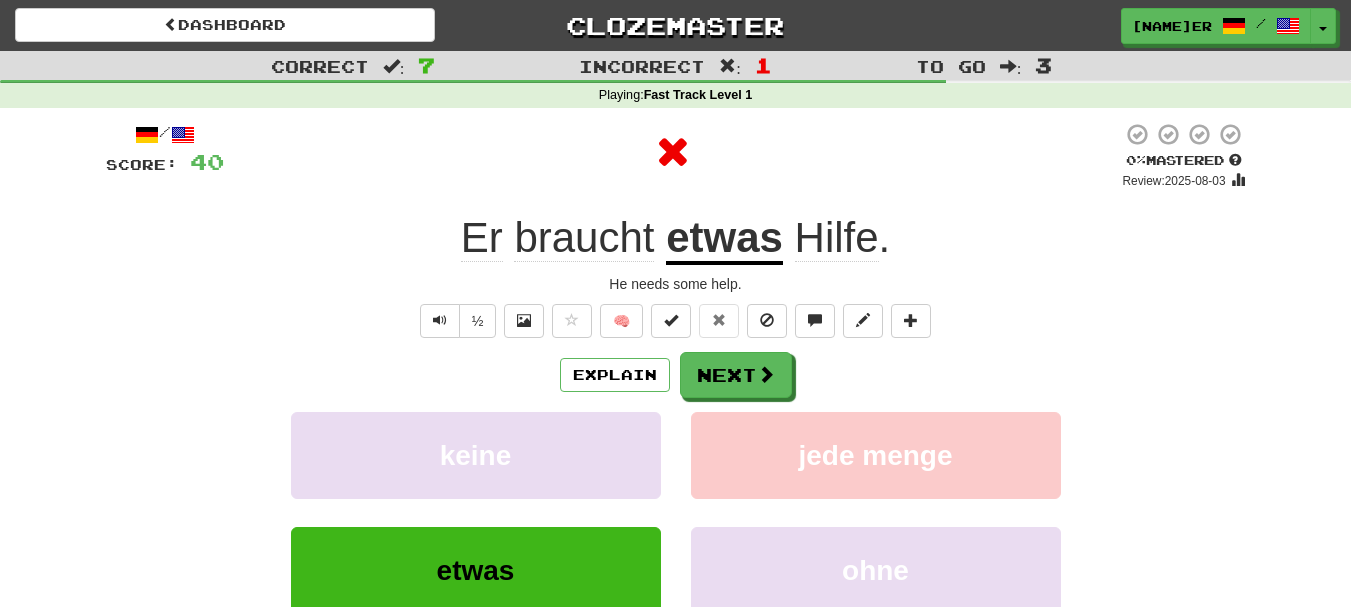 click on "Explain Next" at bounding box center (676, 375) 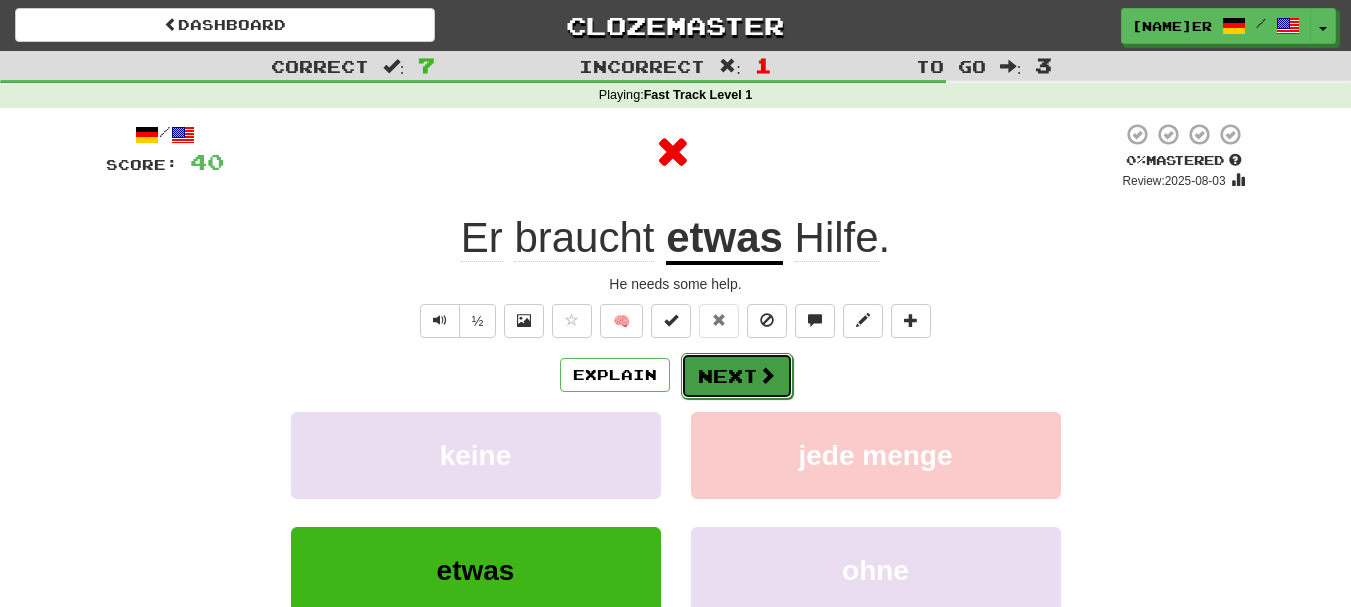 click at bounding box center [767, 375] 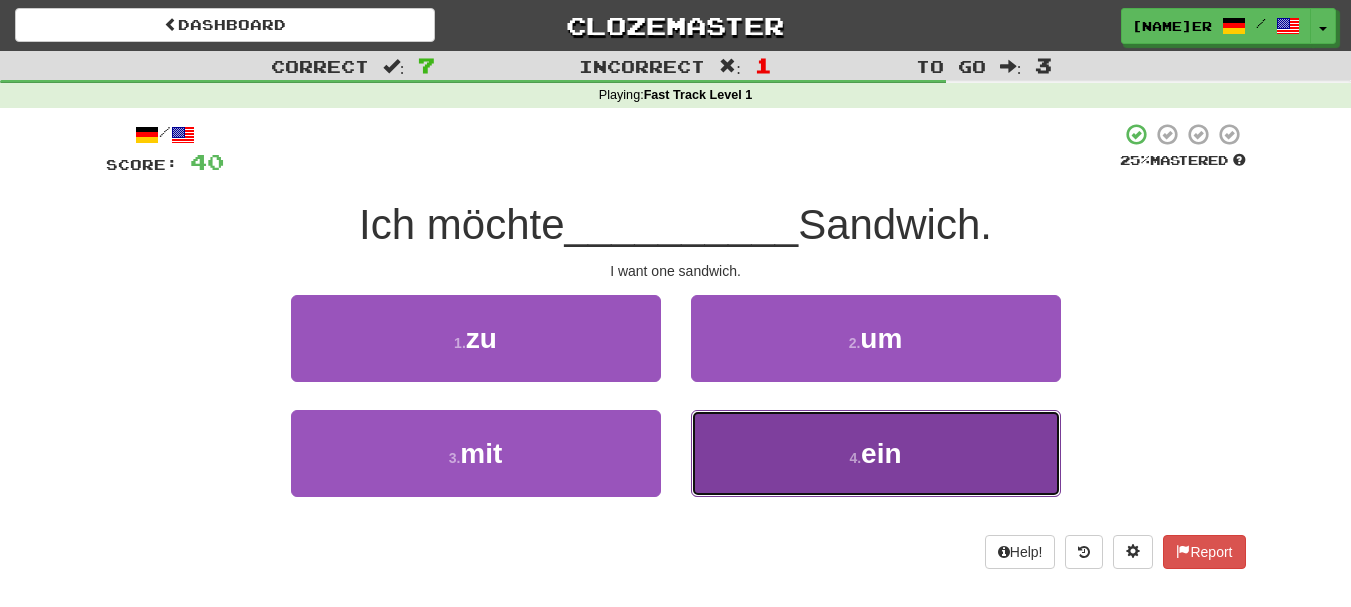 click on "4 .  ein" at bounding box center [876, 453] 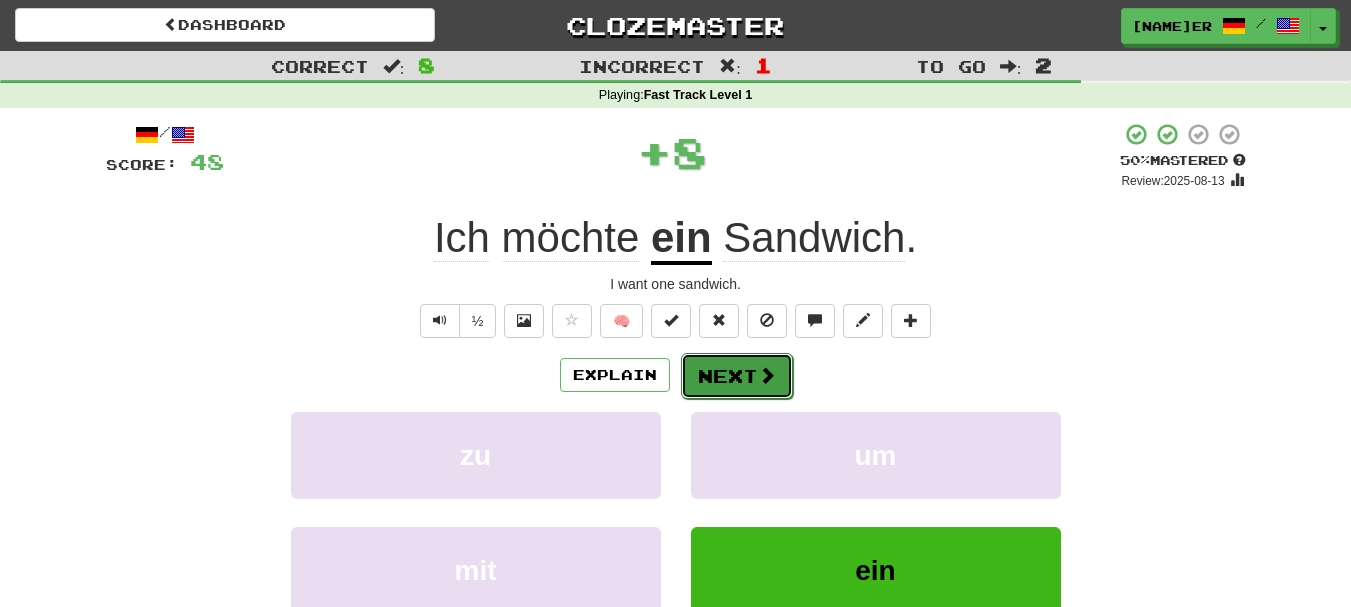 click on "Next" at bounding box center (737, 376) 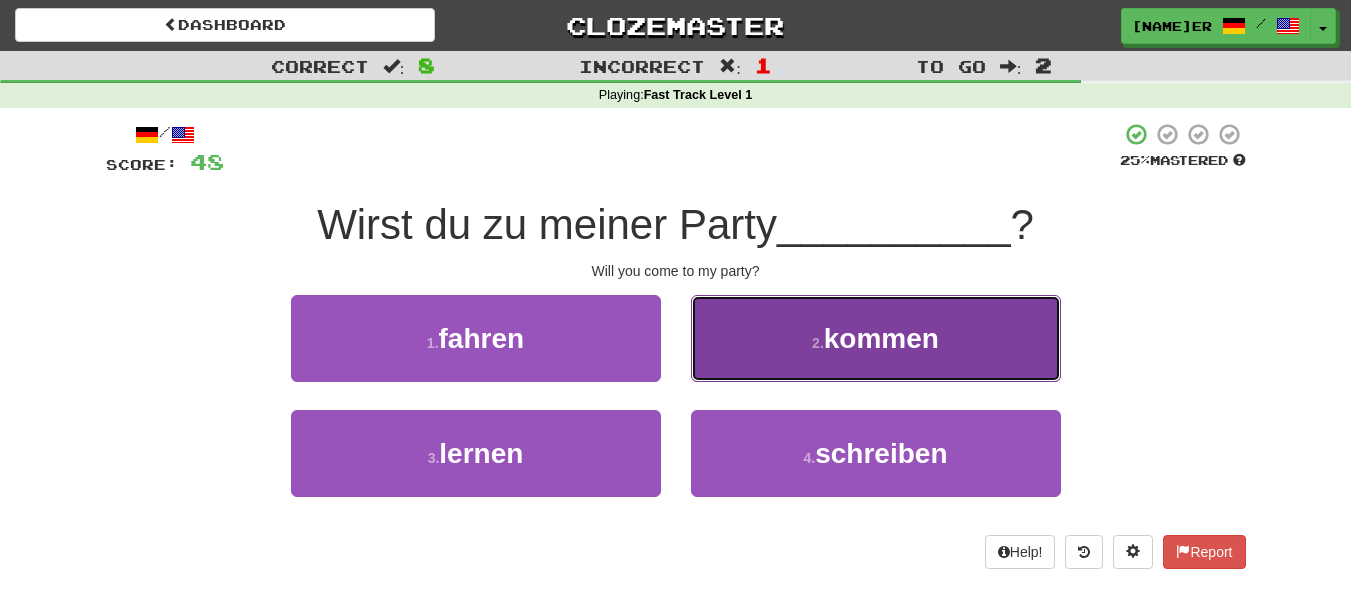 click on "kommen" at bounding box center [881, 338] 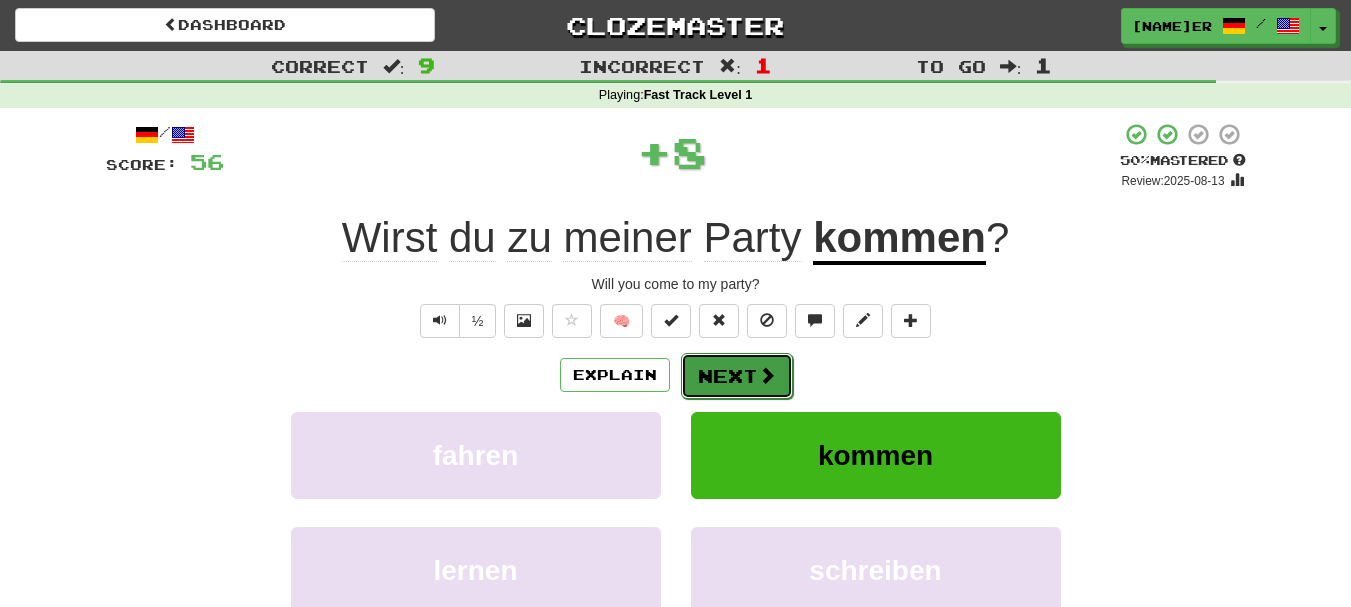 click on "Next" at bounding box center (737, 376) 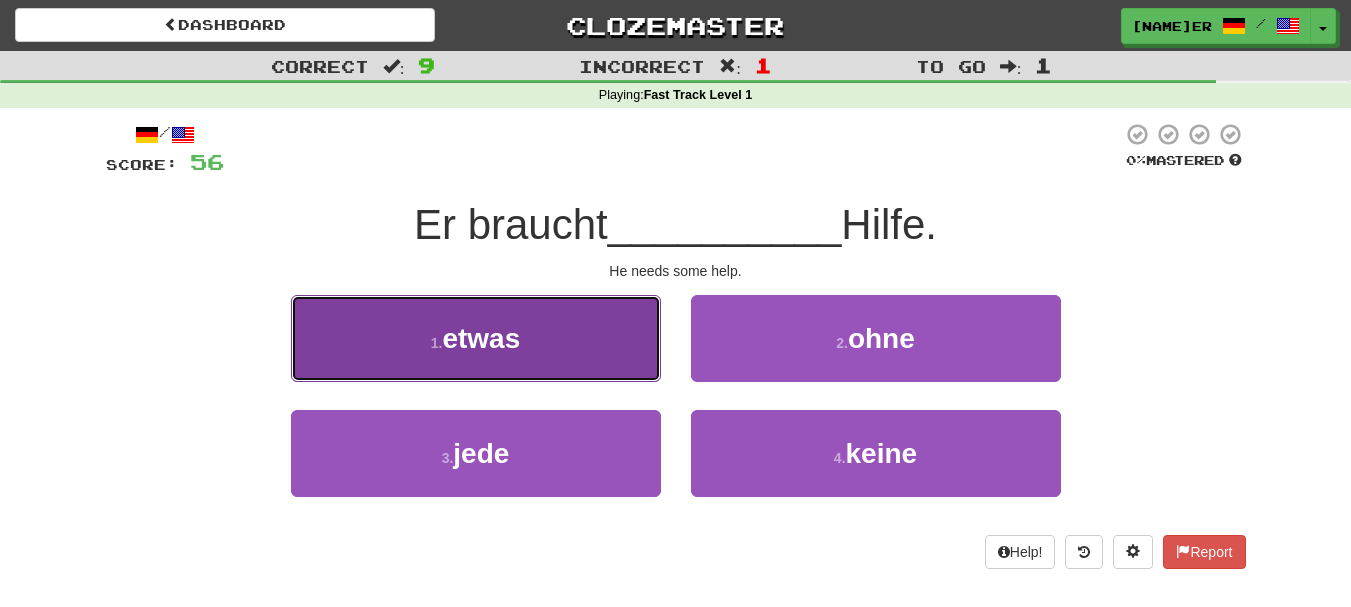 click on "1 .  etwas" at bounding box center (476, 338) 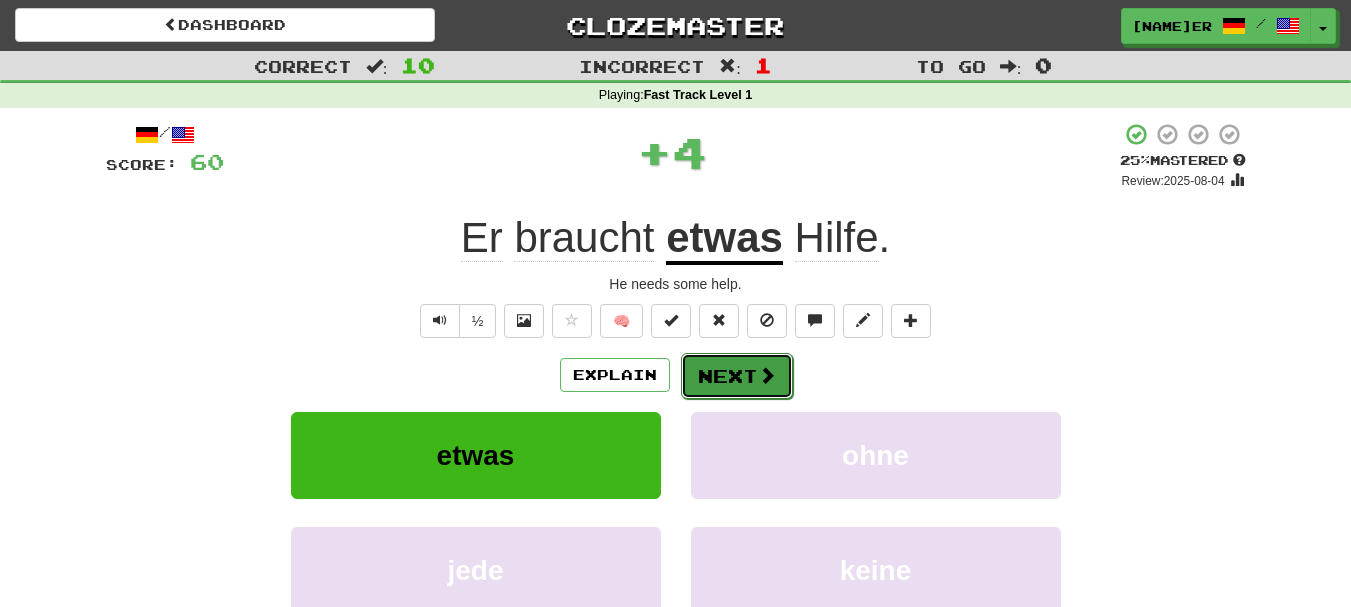 click on "Next" at bounding box center (737, 376) 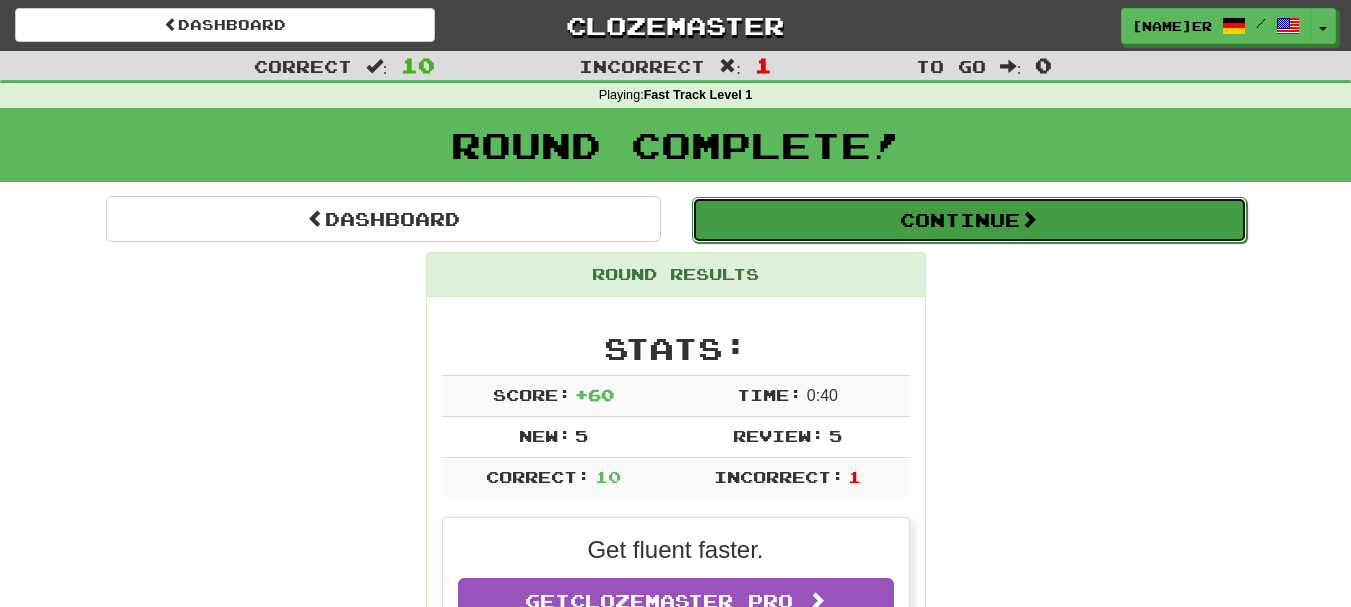 click on "Continue" at bounding box center [969, 220] 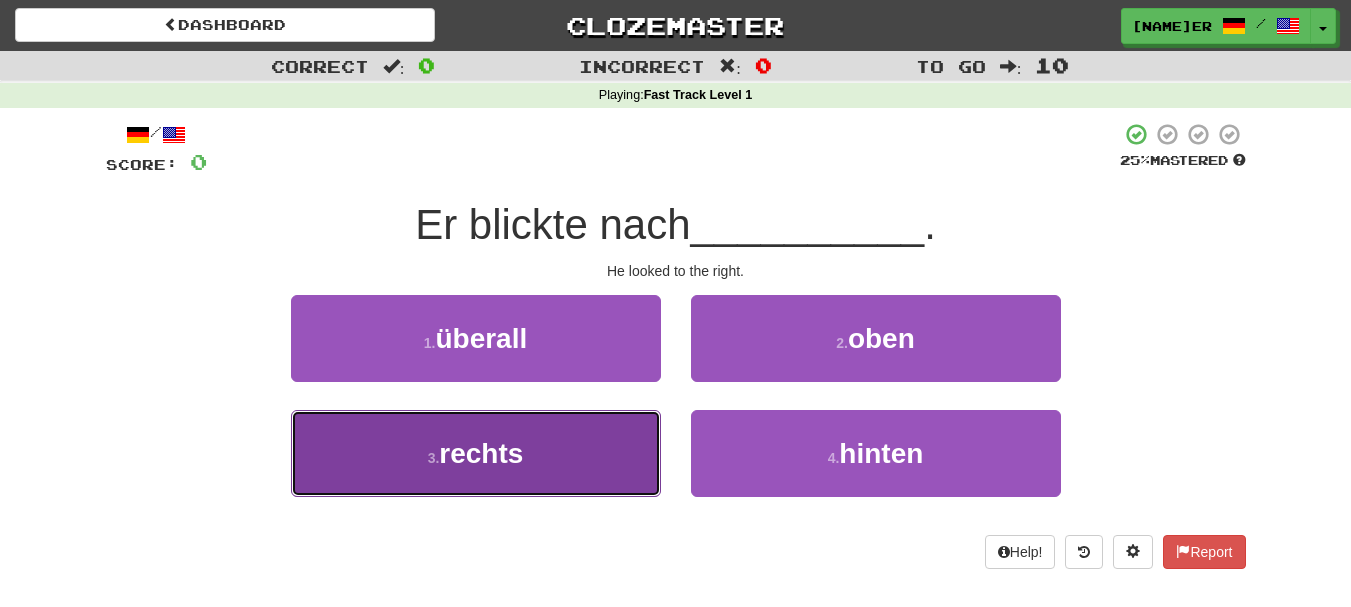 click on "3 .  rechts" at bounding box center (476, 453) 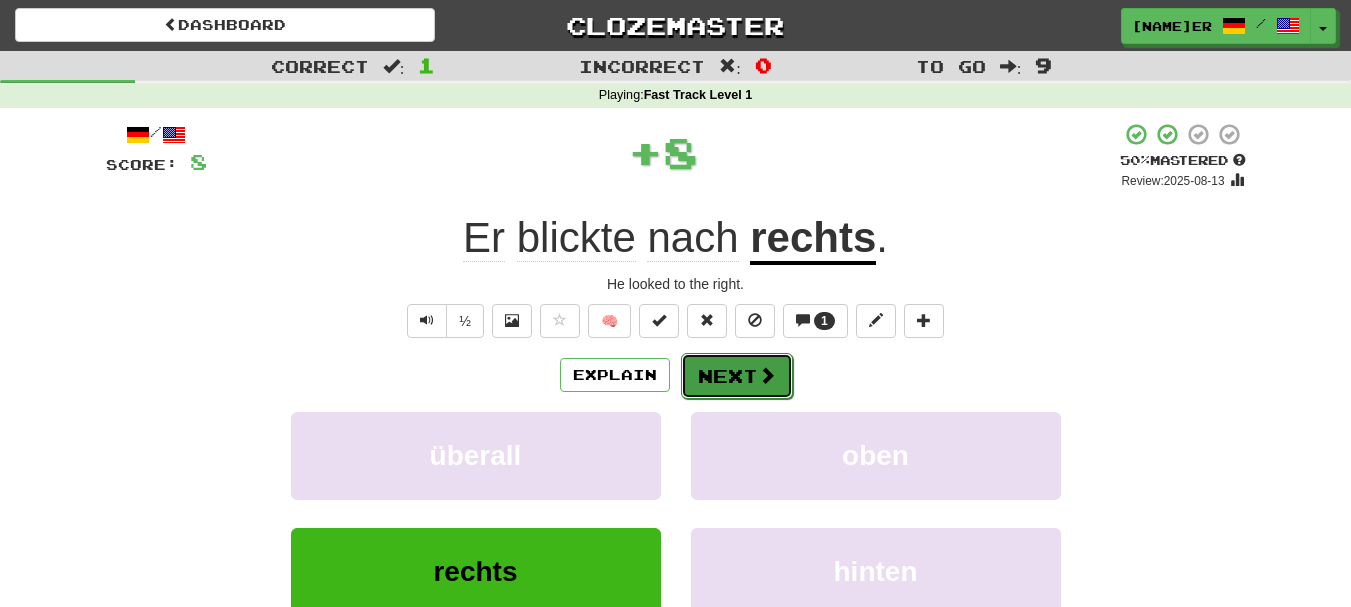 click at bounding box center (767, 375) 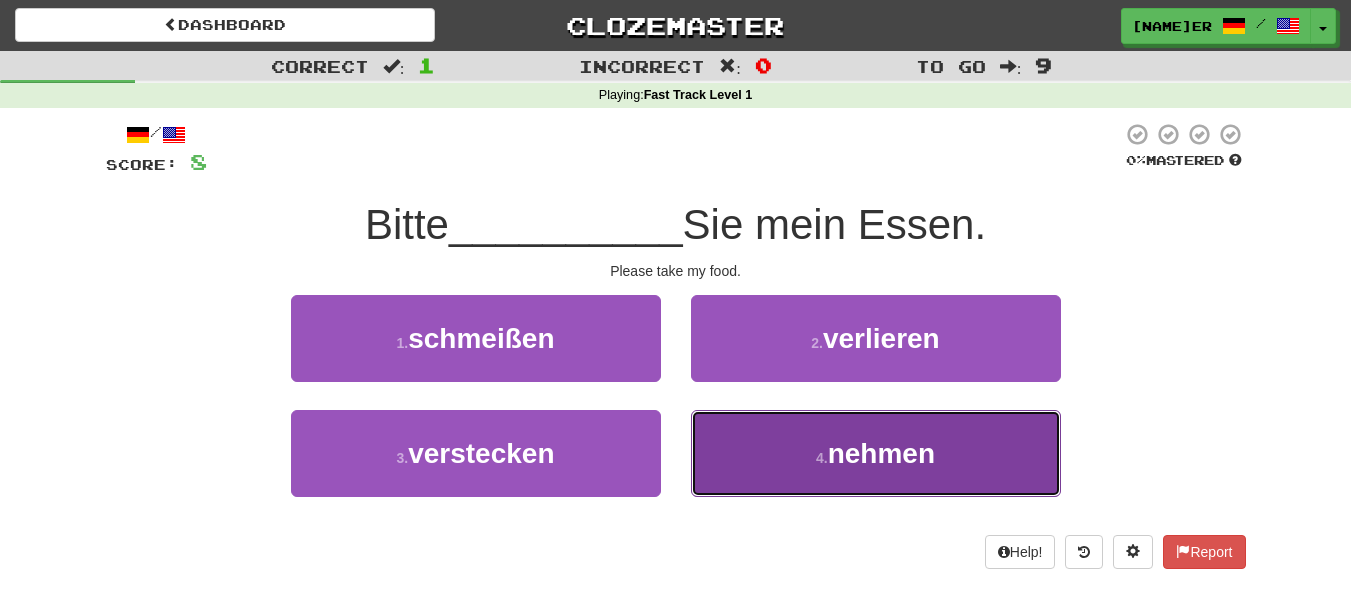 click on "4 .  nehmen" at bounding box center [876, 453] 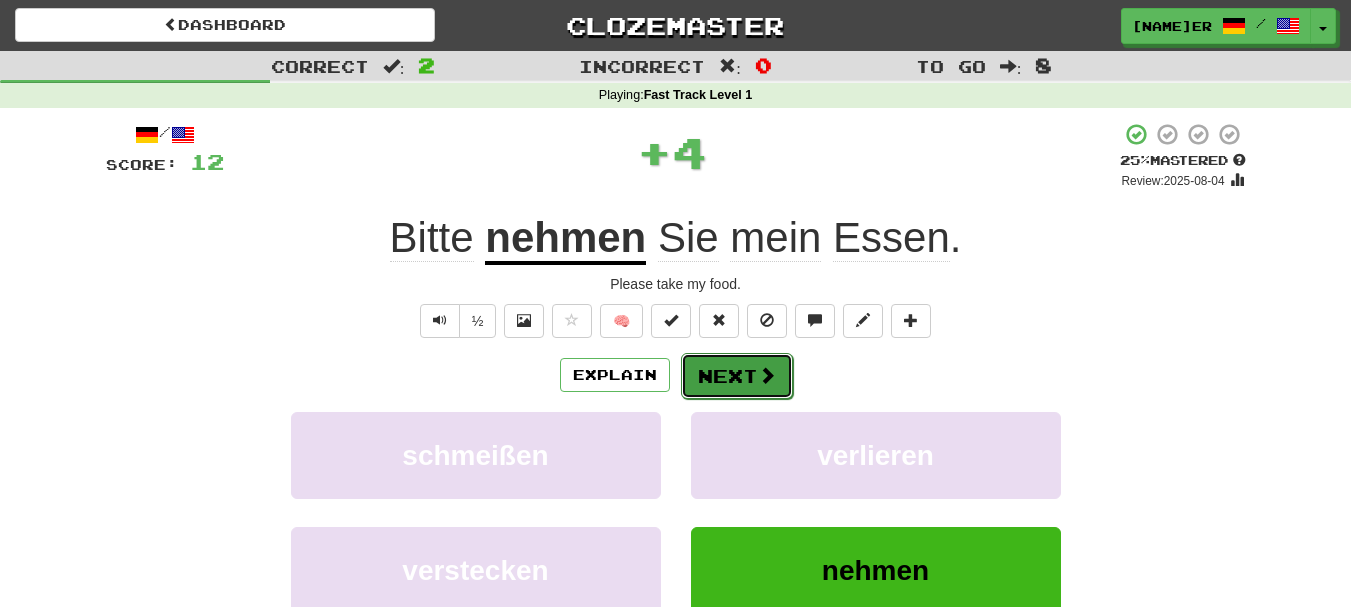 click on "Next" at bounding box center (737, 376) 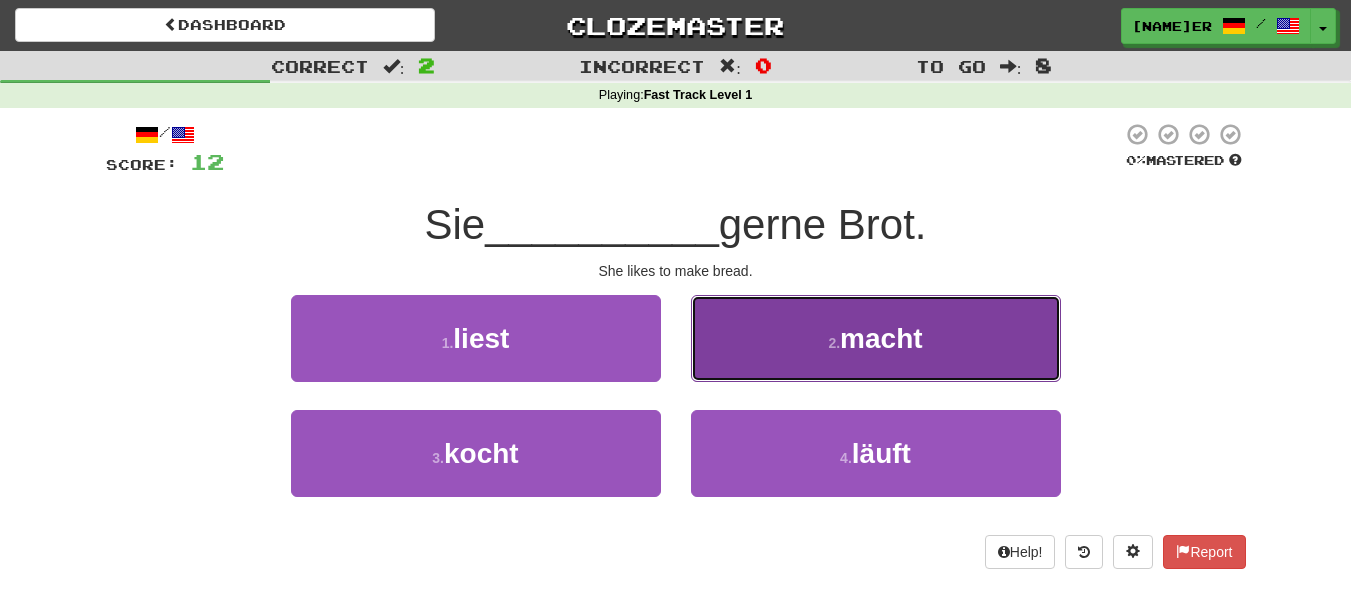 click on "2 .  macht" at bounding box center (876, 338) 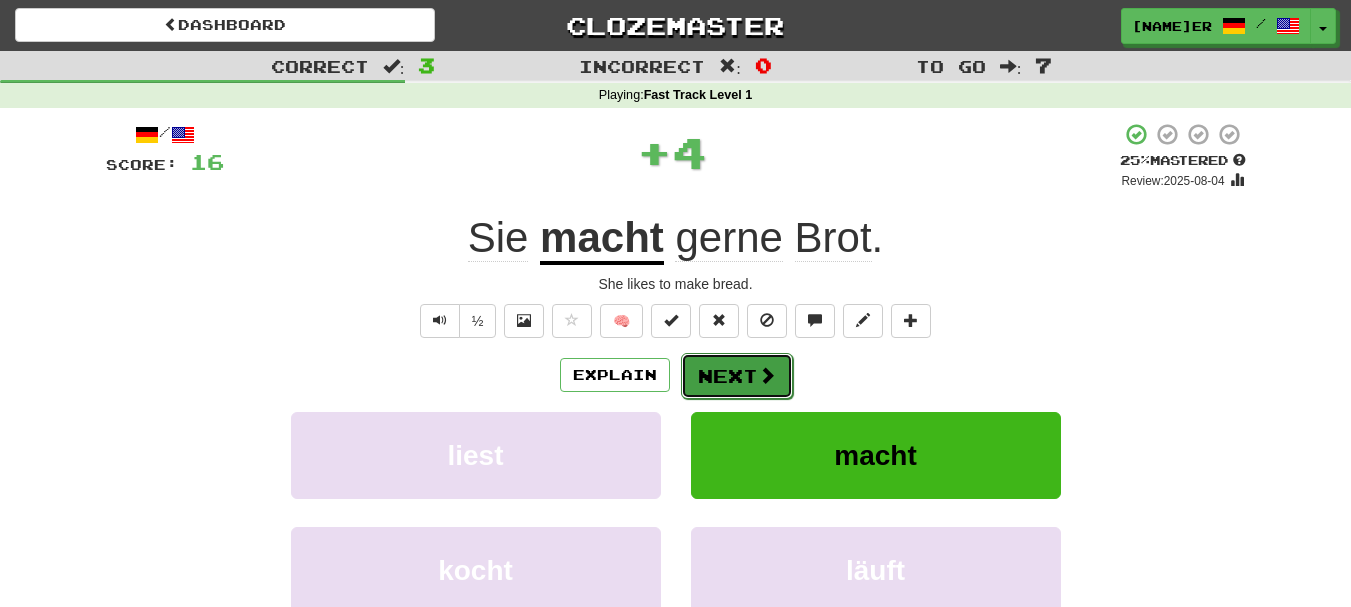 click on "Next" at bounding box center (737, 376) 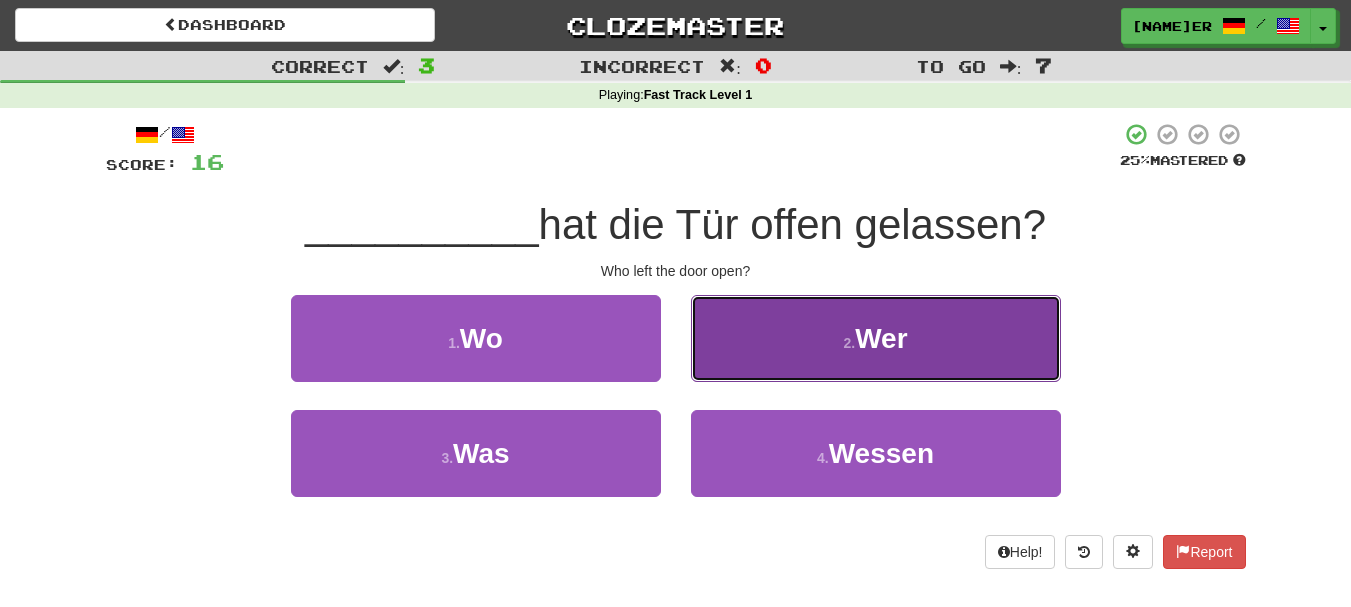 click on "2 .  Wer" at bounding box center [876, 338] 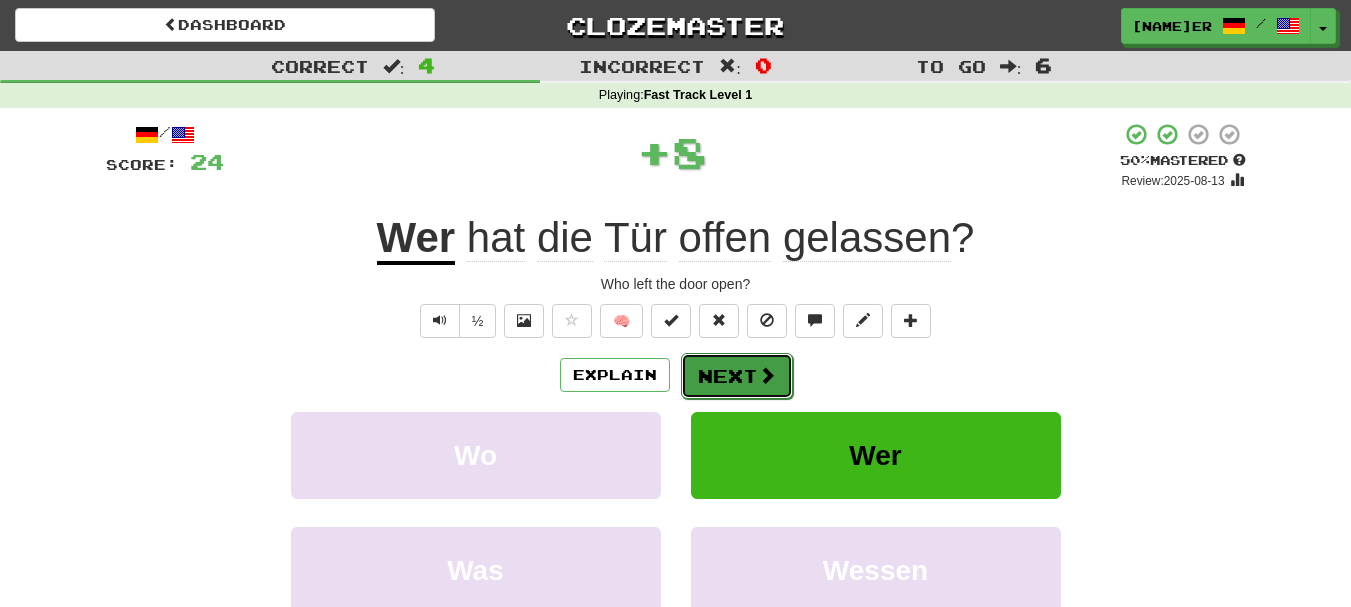 click on "Next" at bounding box center (737, 376) 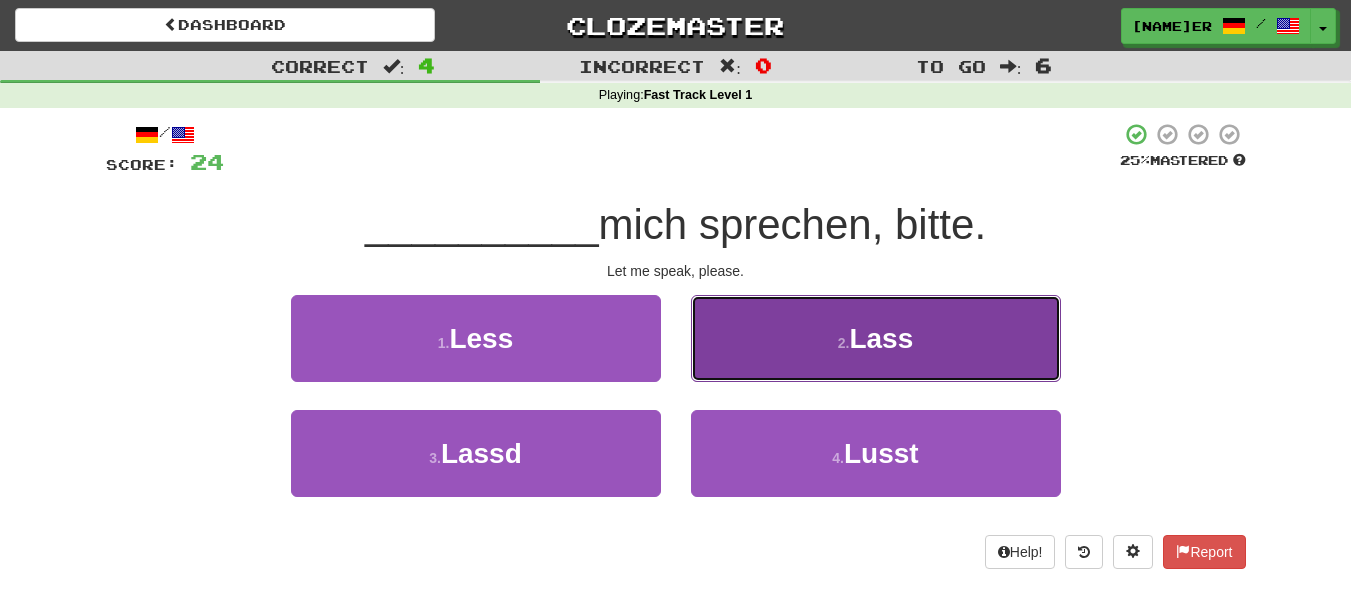 click on "2 .  Lass" at bounding box center [876, 338] 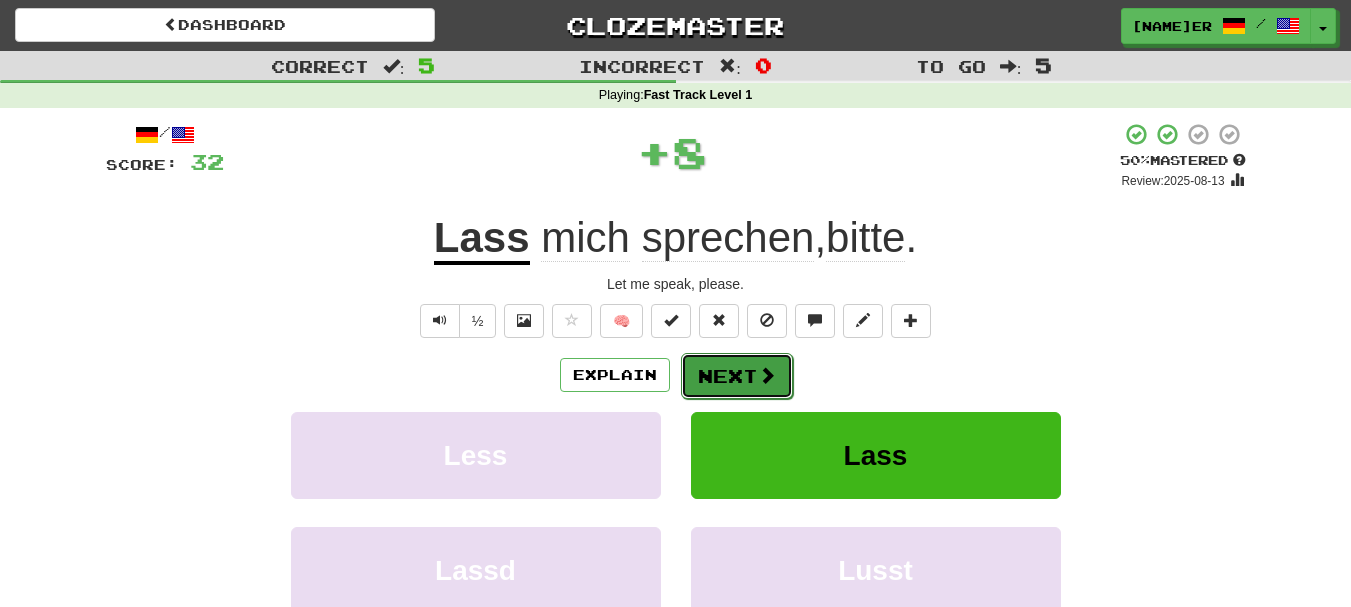 click at bounding box center (767, 375) 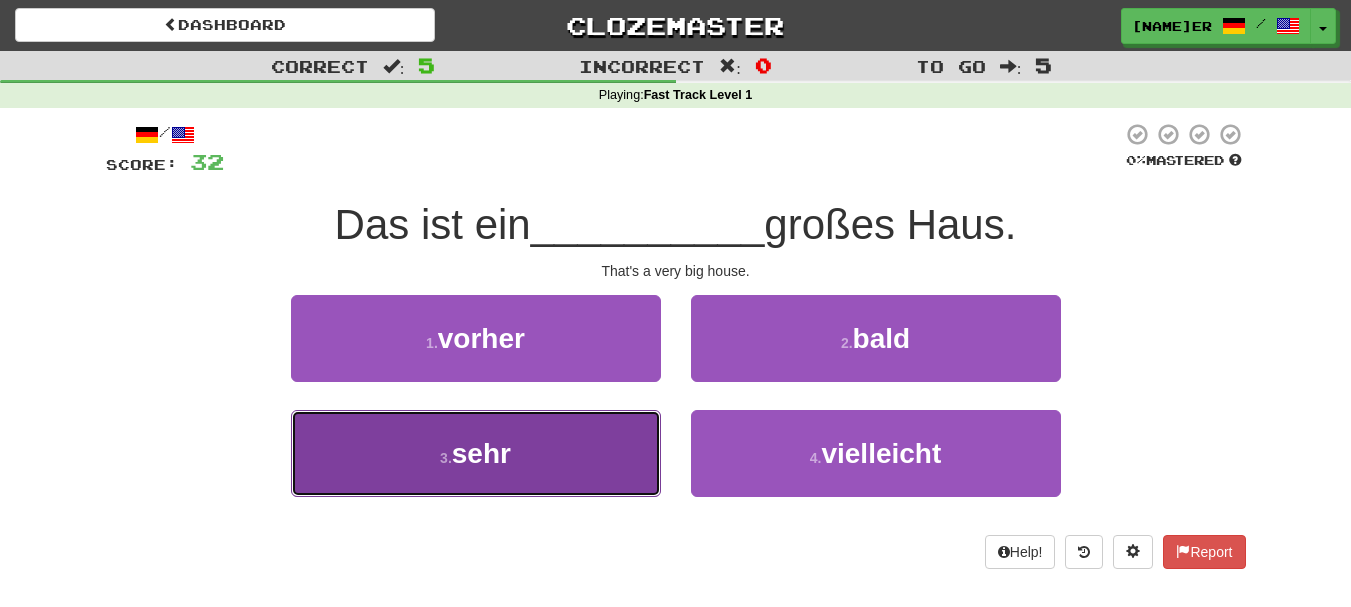 click on "3 .  sehr" at bounding box center (476, 453) 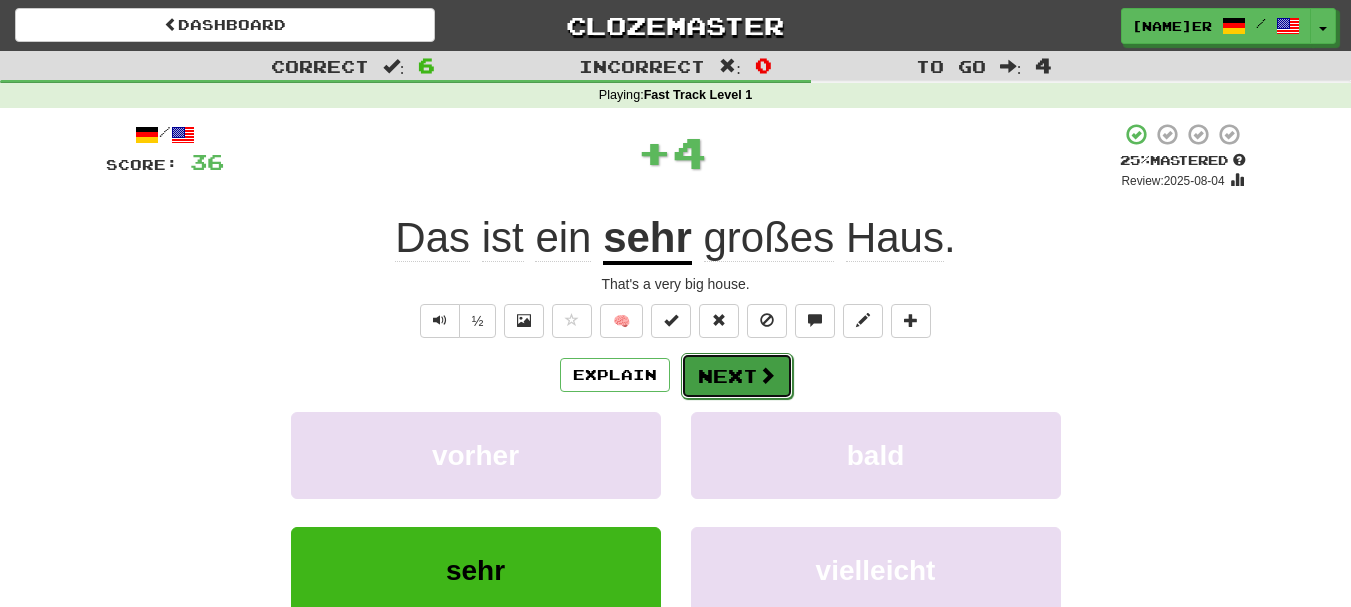 click on "Next" at bounding box center (737, 376) 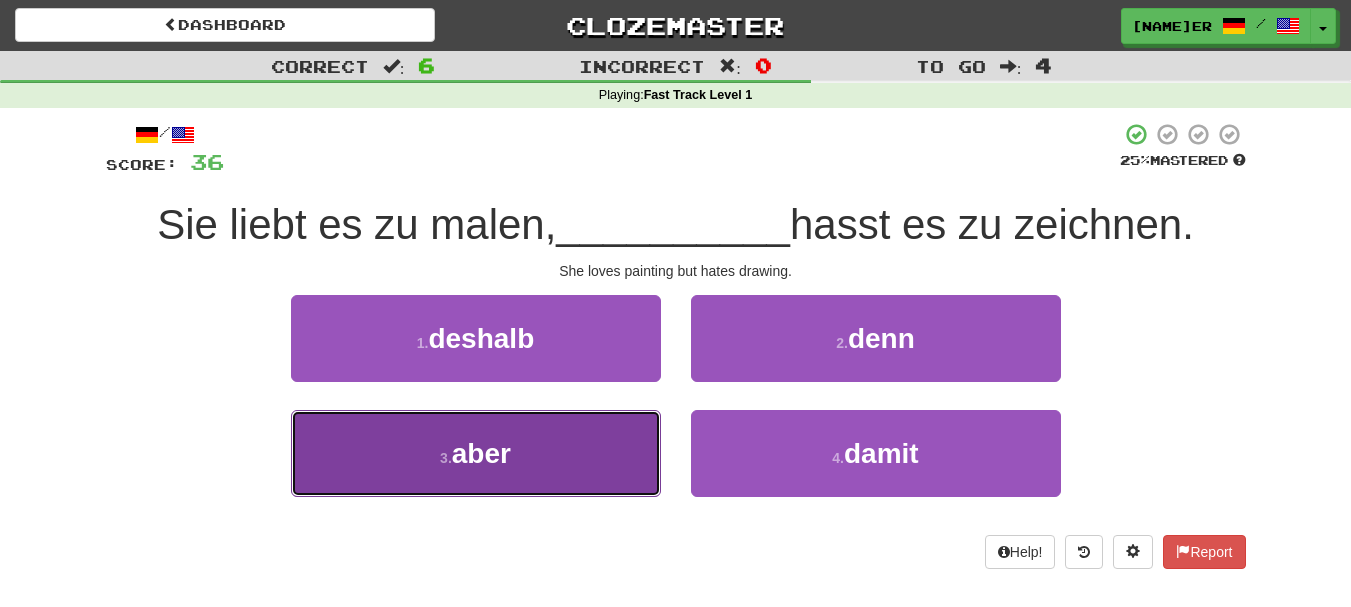 click on "3 .  aber" at bounding box center (476, 453) 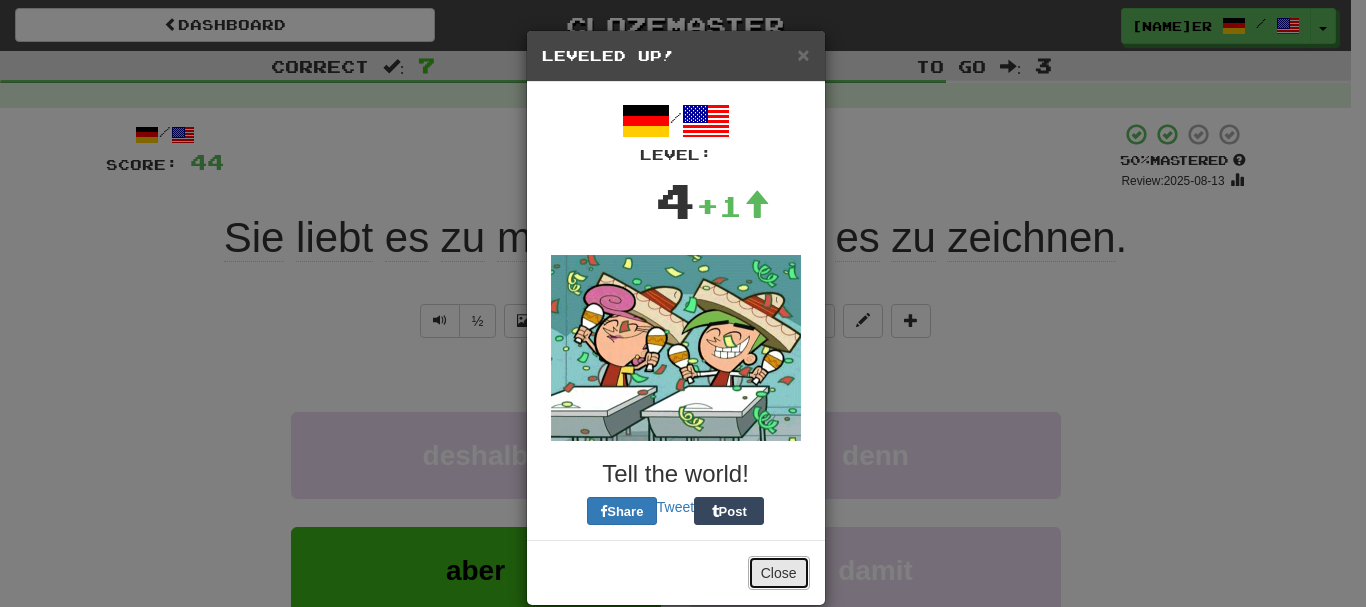 click on "Close" at bounding box center [779, 573] 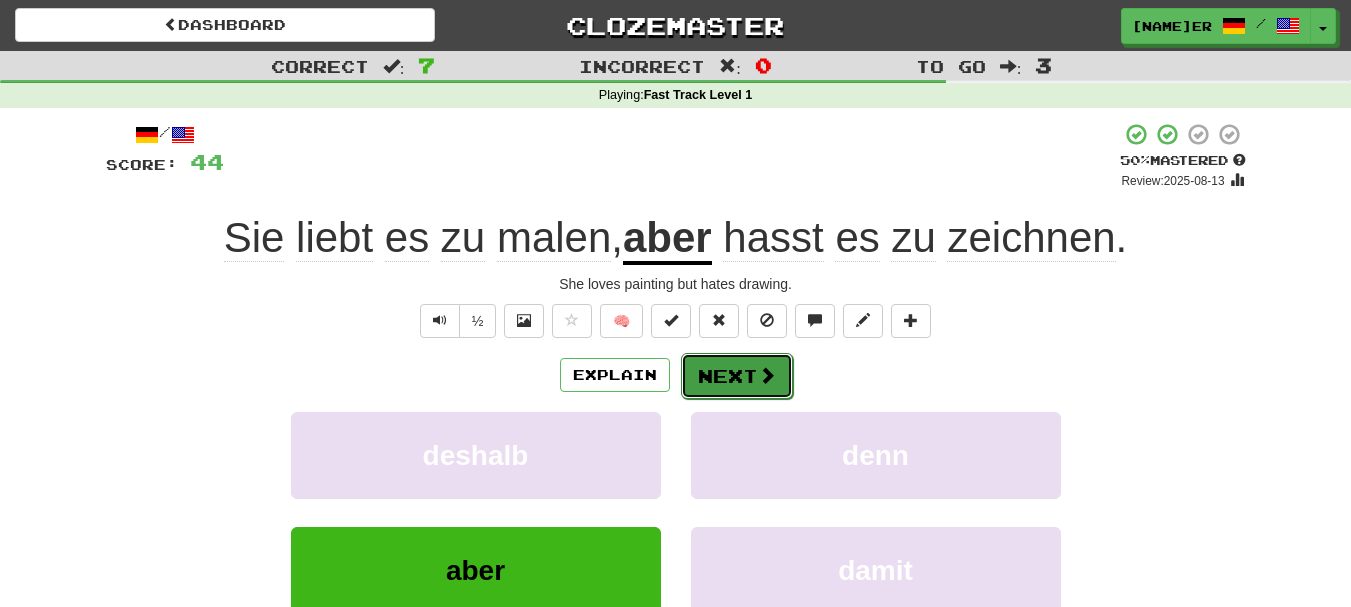 click at bounding box center [767, 375] 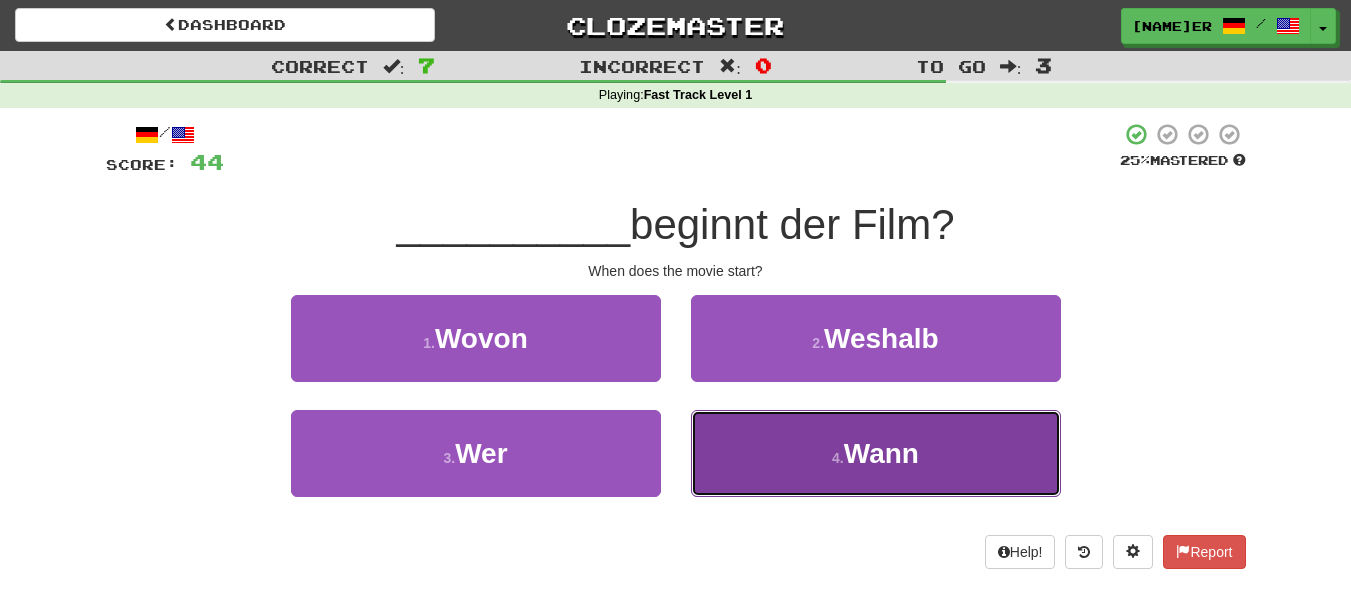 click on "4 .  Wann" at bounding box center [876, 453] 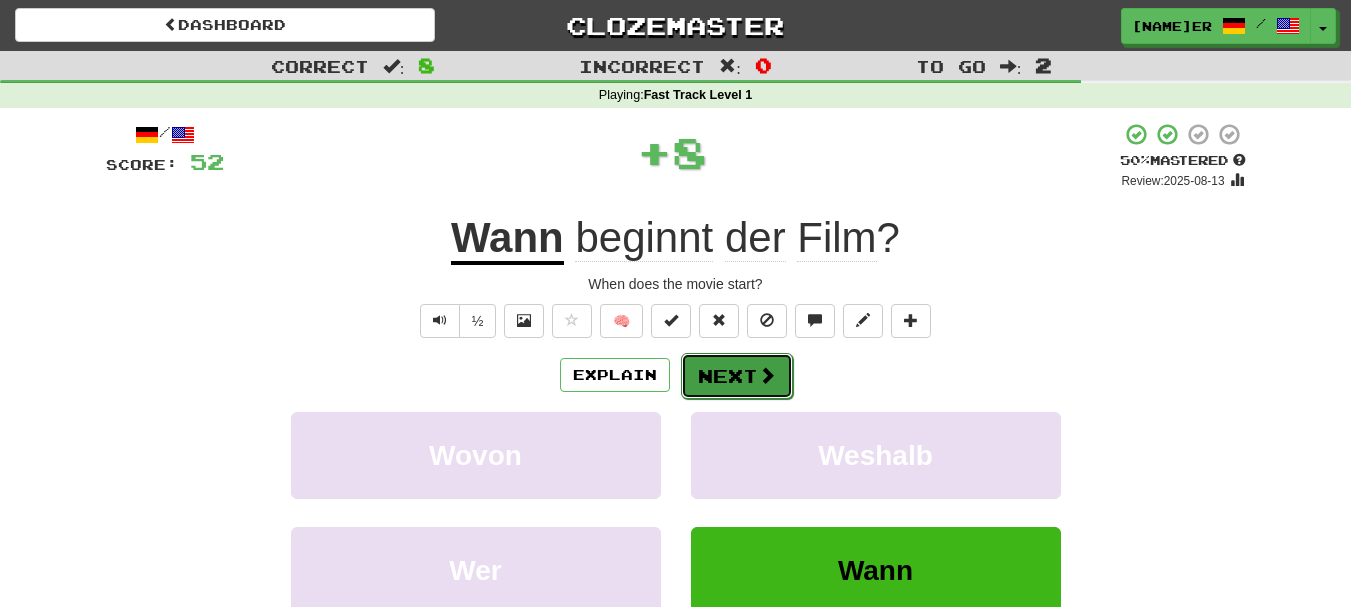 click on "Next" at bounding box center (737, 376) 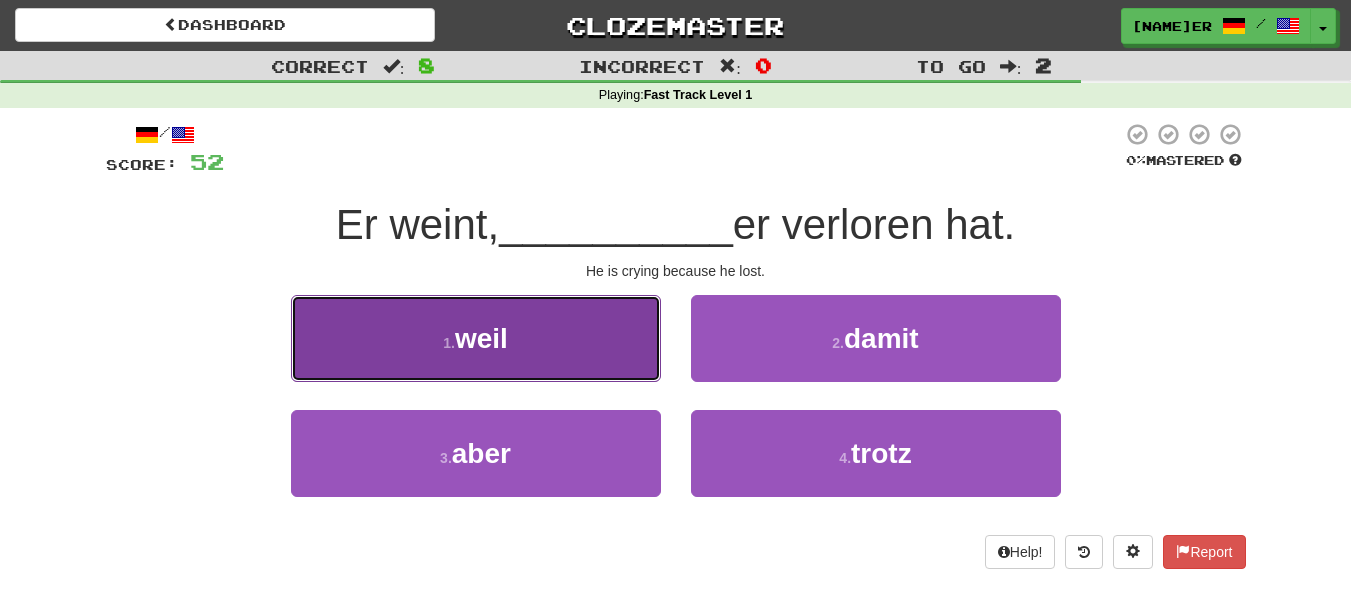 click on "1 .  weil" at bounding box center [476, 338] 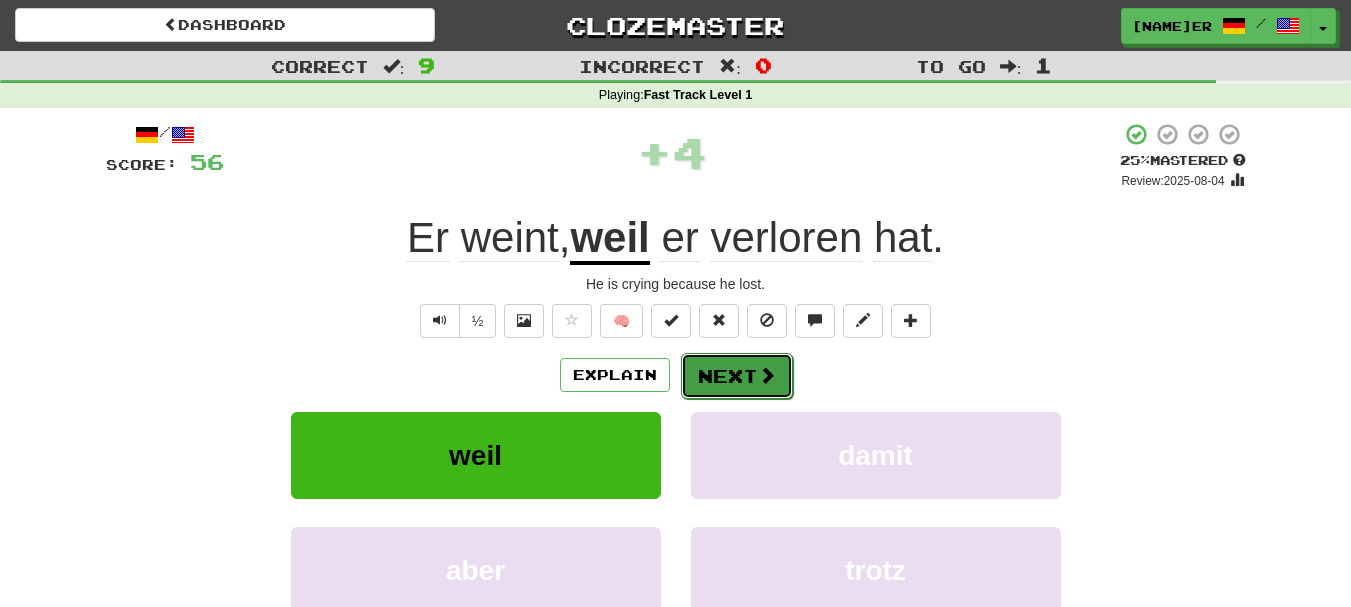 click on "Next" at bounding box center [737, 376] 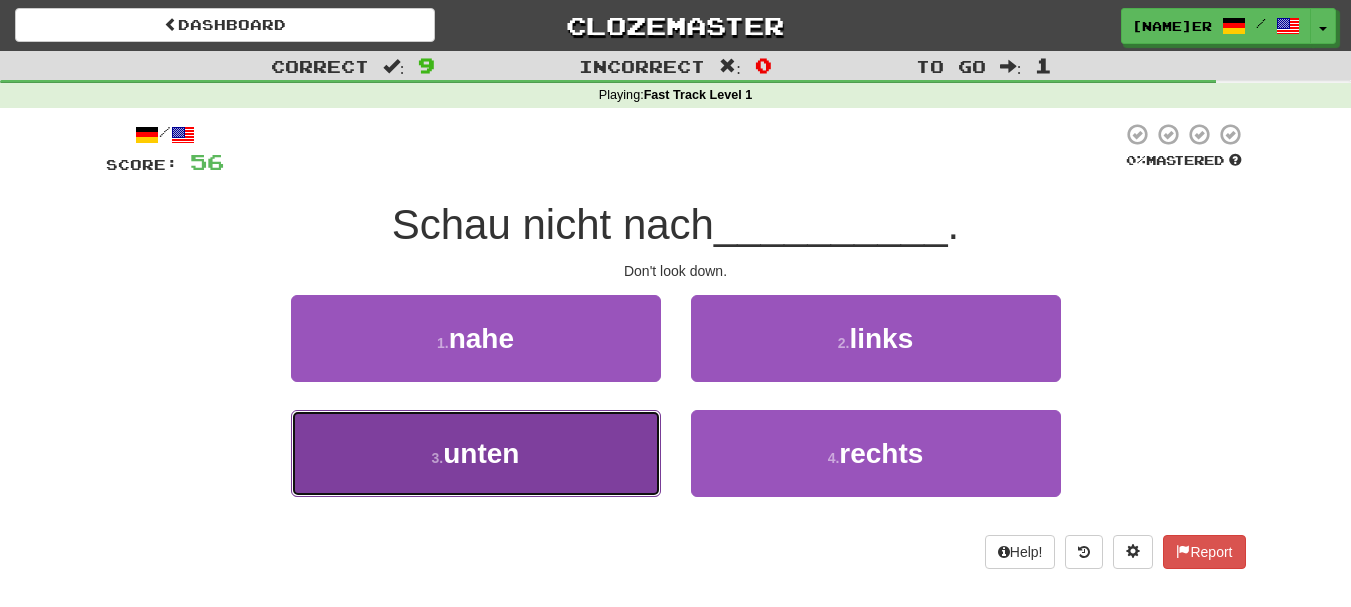 click on "3 .  unten" at bounding box center (476, 453) 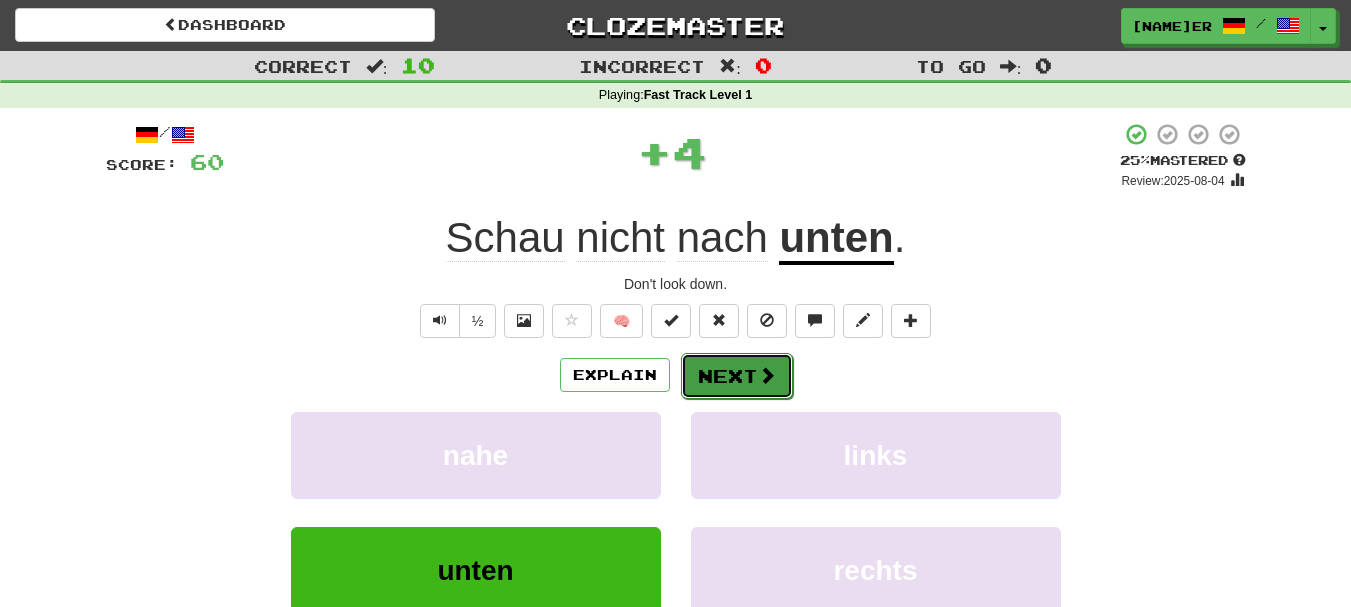 click on "Next" at bounding box center (737, 376) 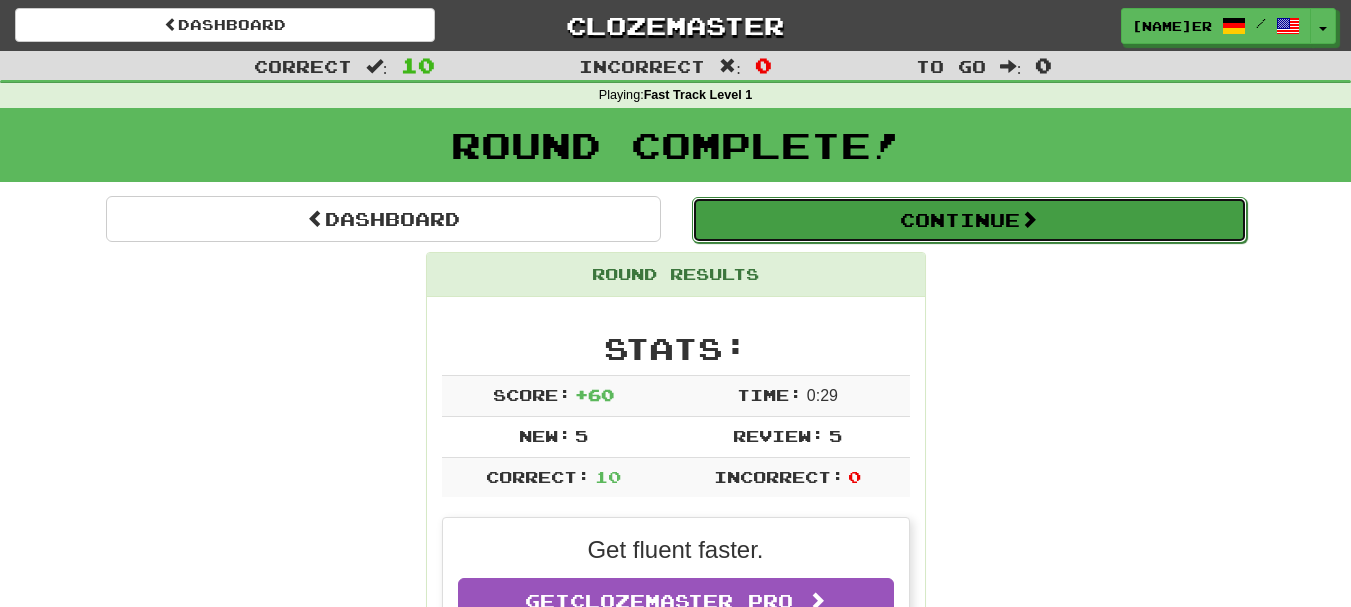 click on "Continue" at bounding box center [969, 220] 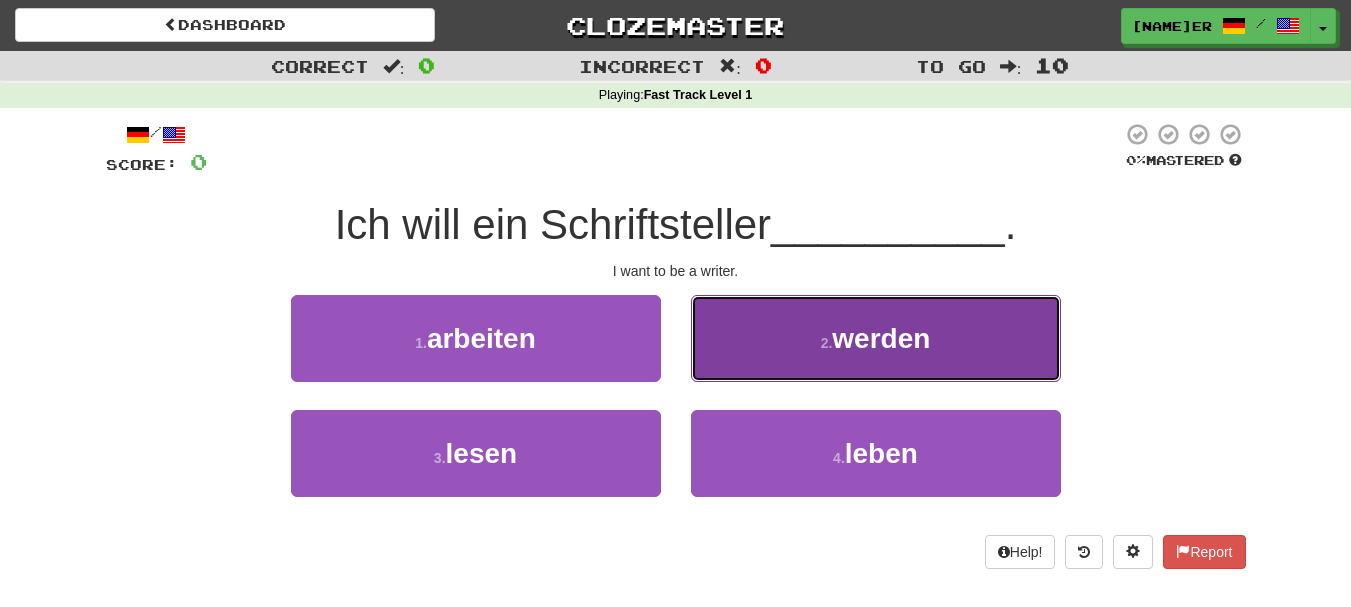 click on "2 .  werden" at bounding box center [876, 338] 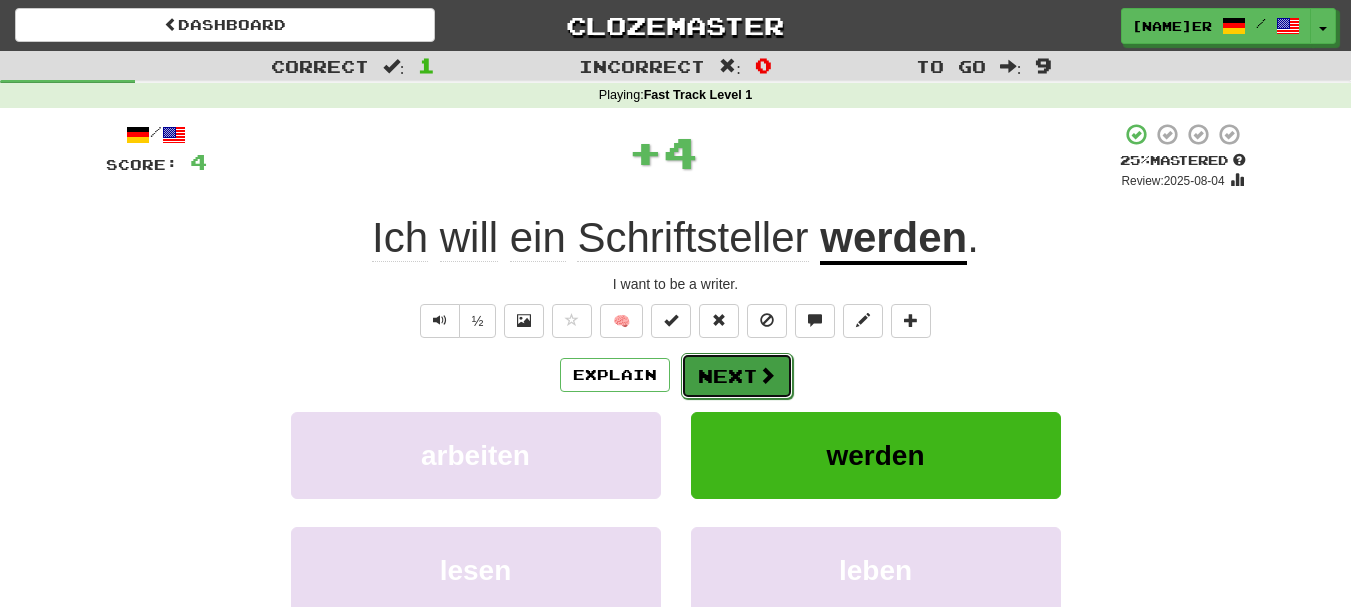 click at bounding box center [767, 375] 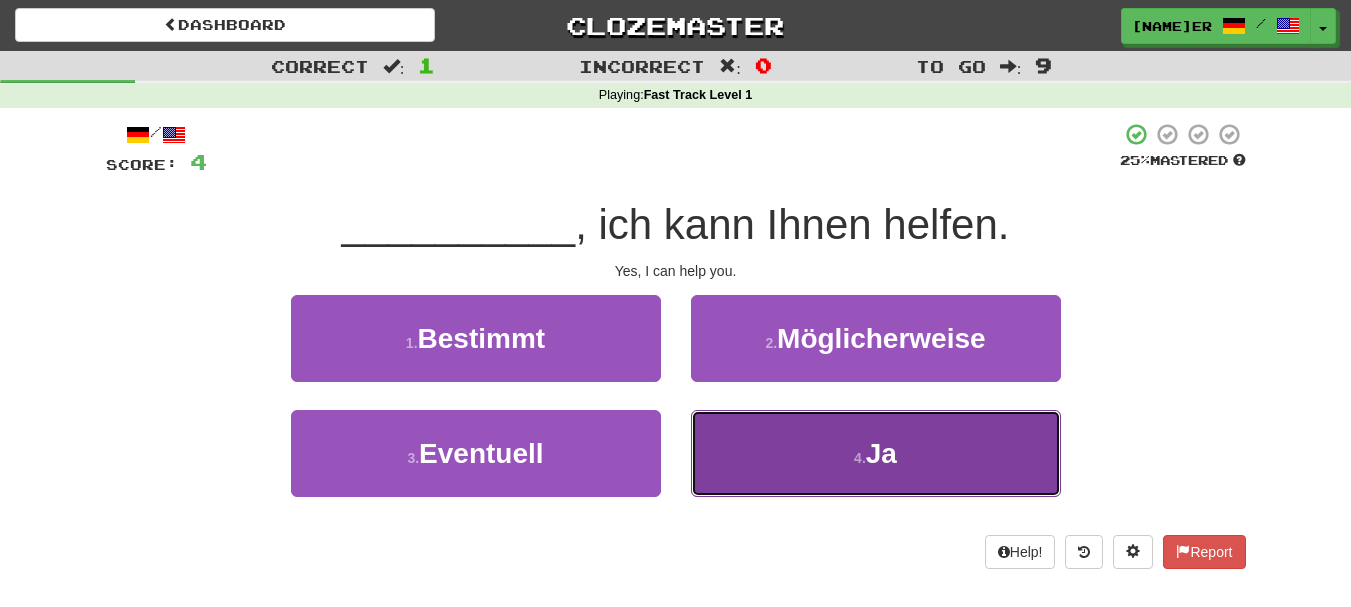 click on "4 .  Ja" at bounding box center (876, 453) 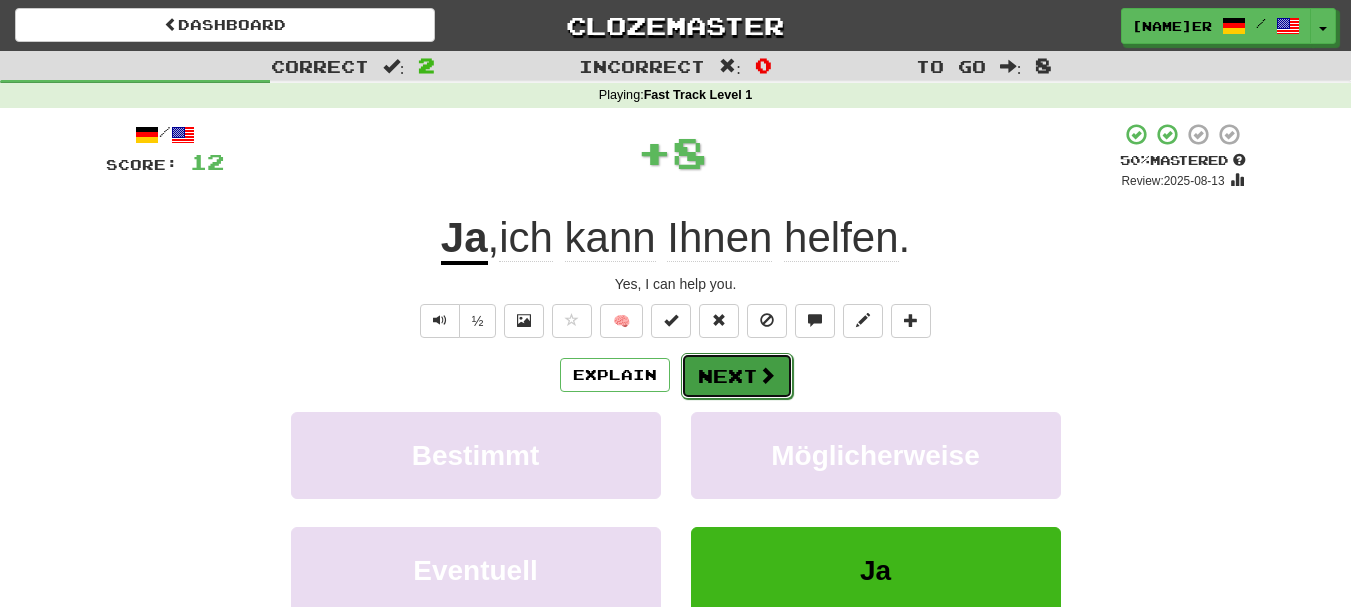 click on "Next" at bounding box center [737, 376] 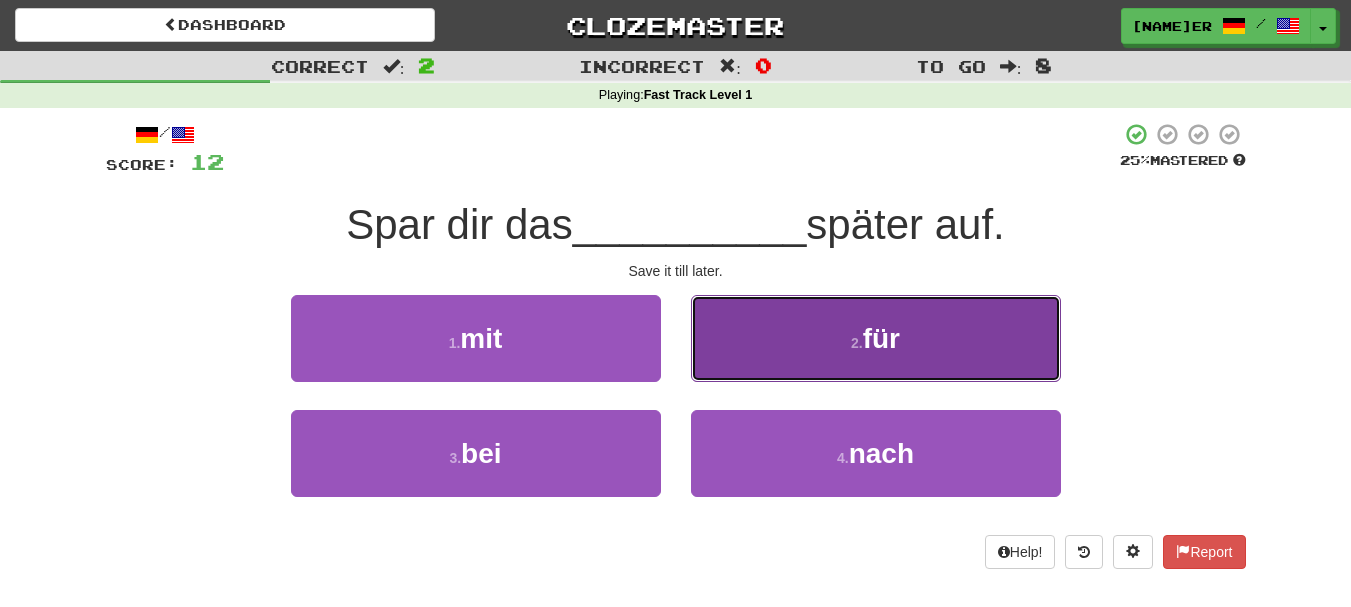 click on "2 .  für" at bounding box center [876, 338] 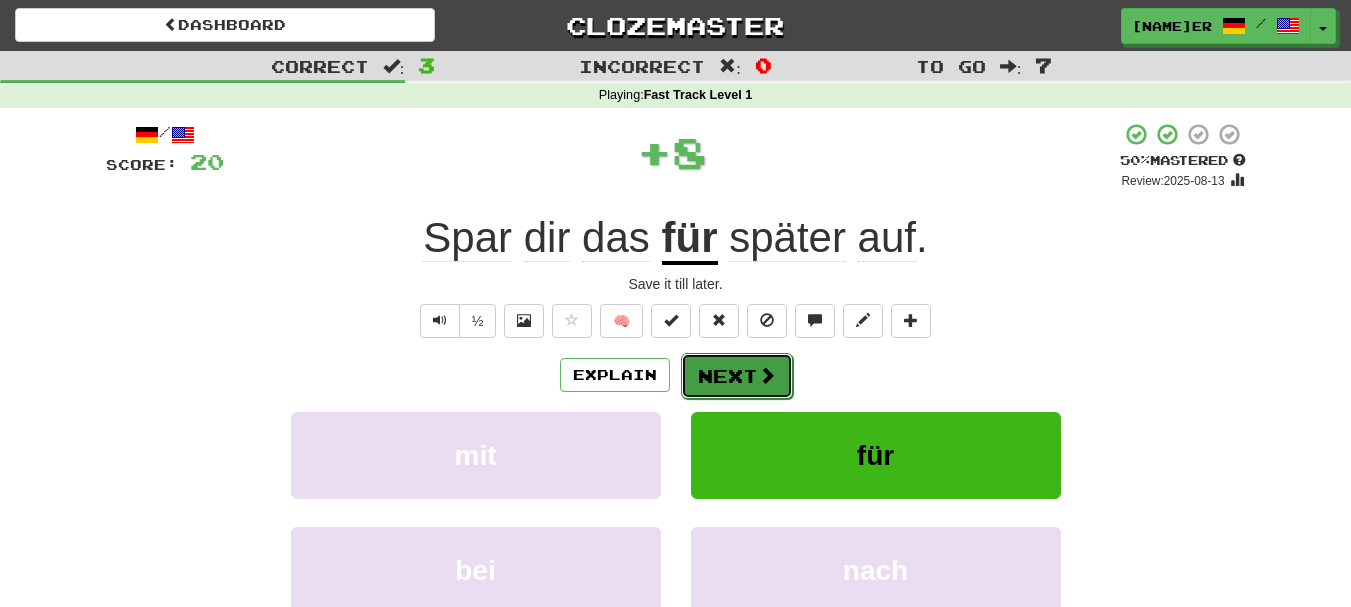 click on "Next" at bounding box center [737, 376] 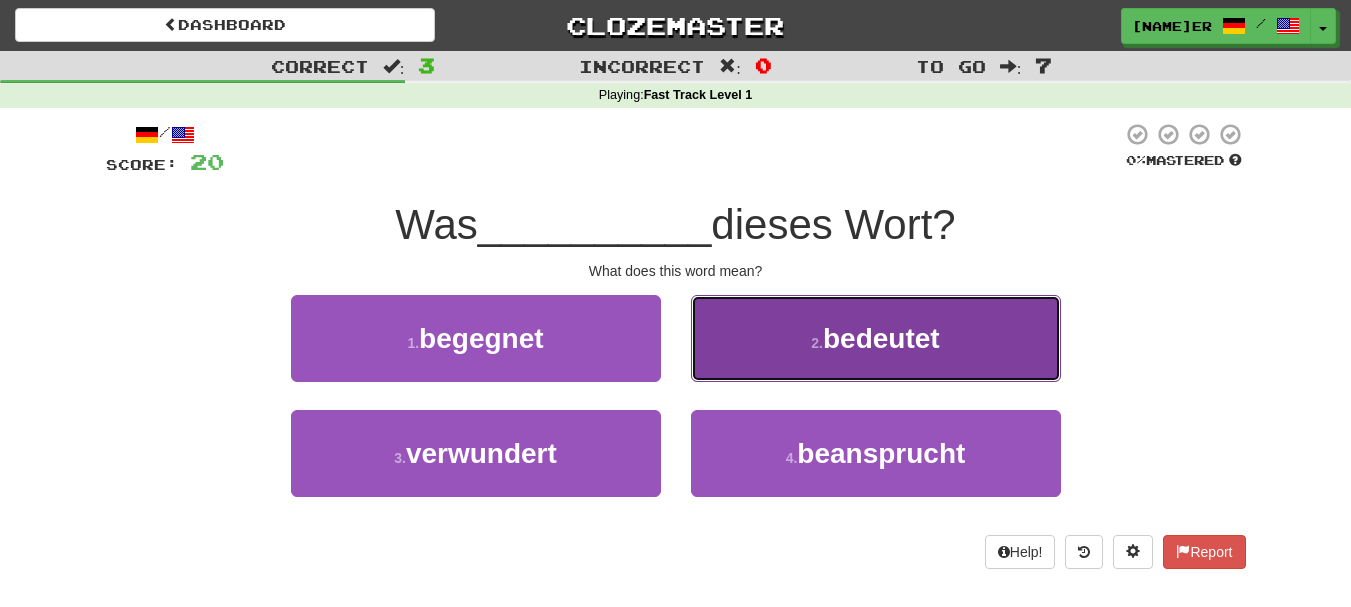 click on "2 .  bedeutet" at bounding box center [876, 338] 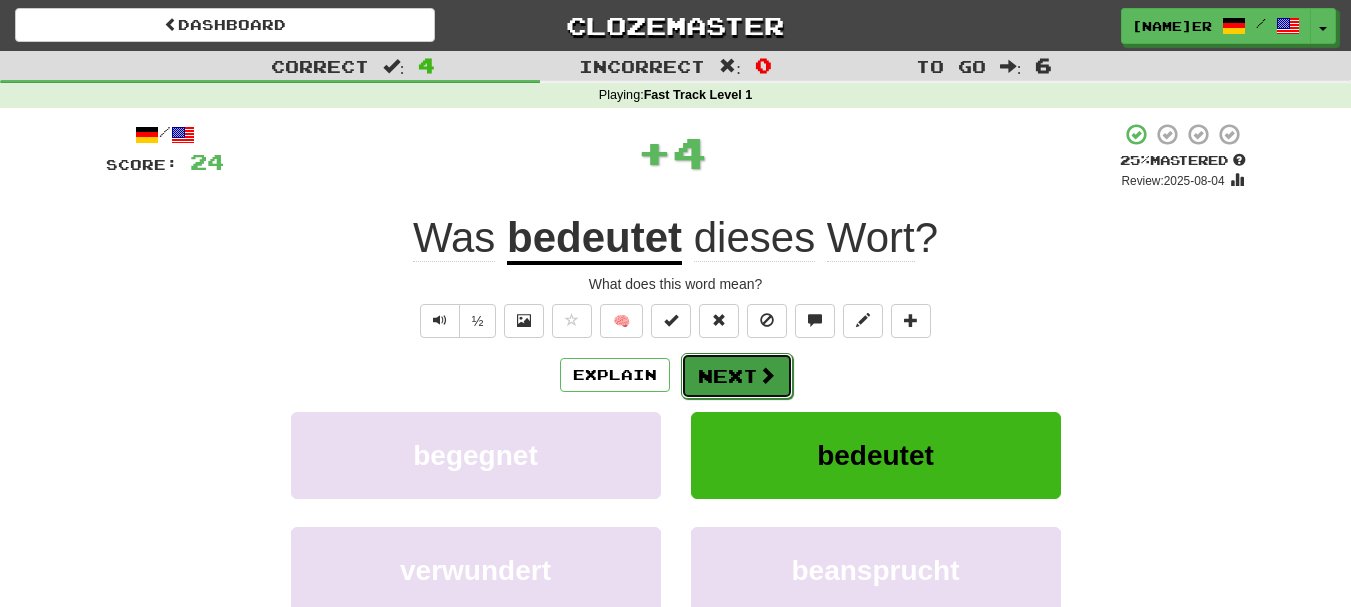 click on "Next" at bounding box center (737, 376) 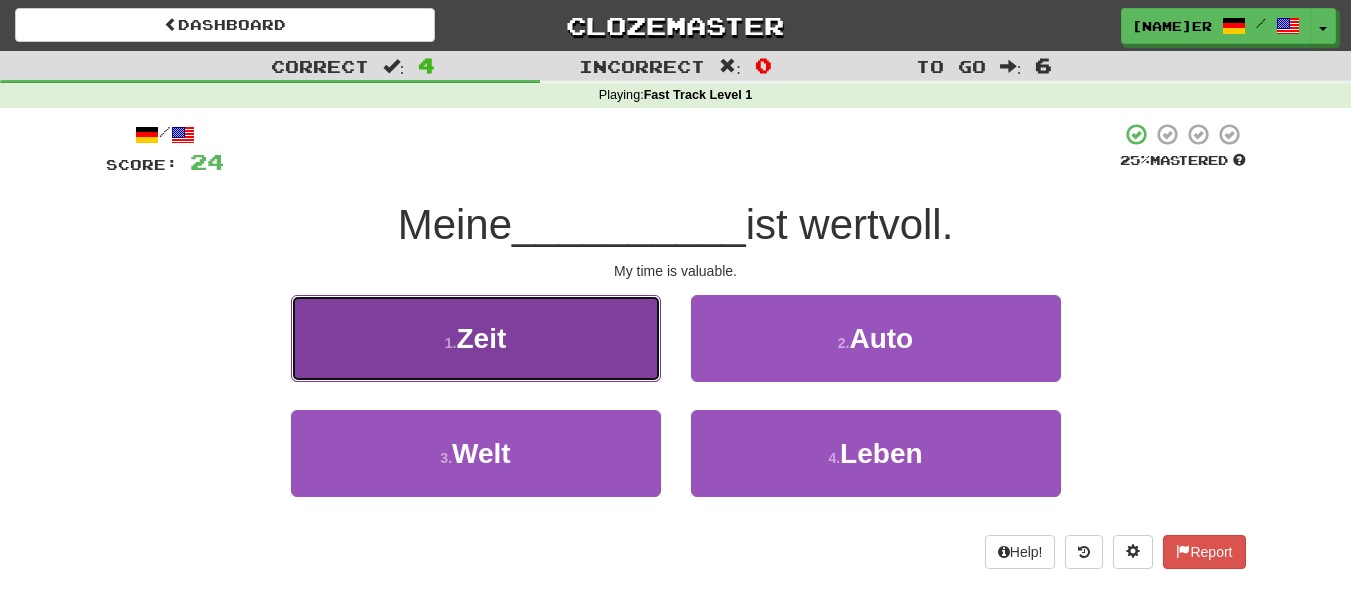 click on "Zeit" at bounding box center (481, 338) 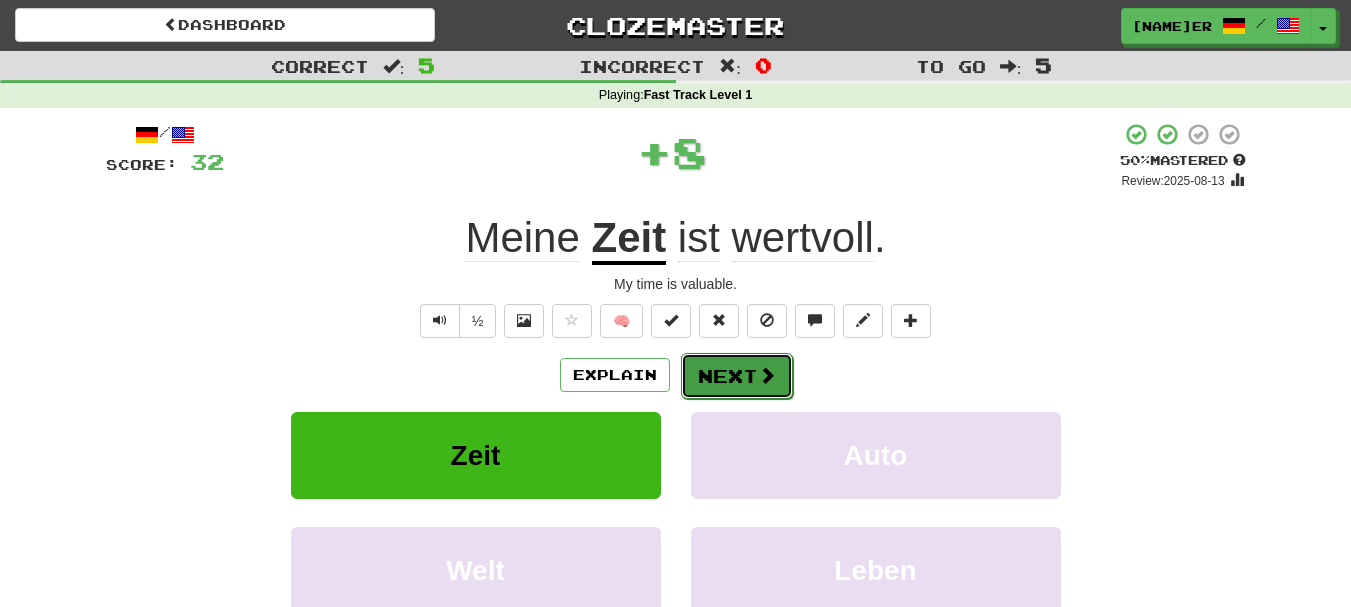 click on "Next" at bounding box center (737, 376) 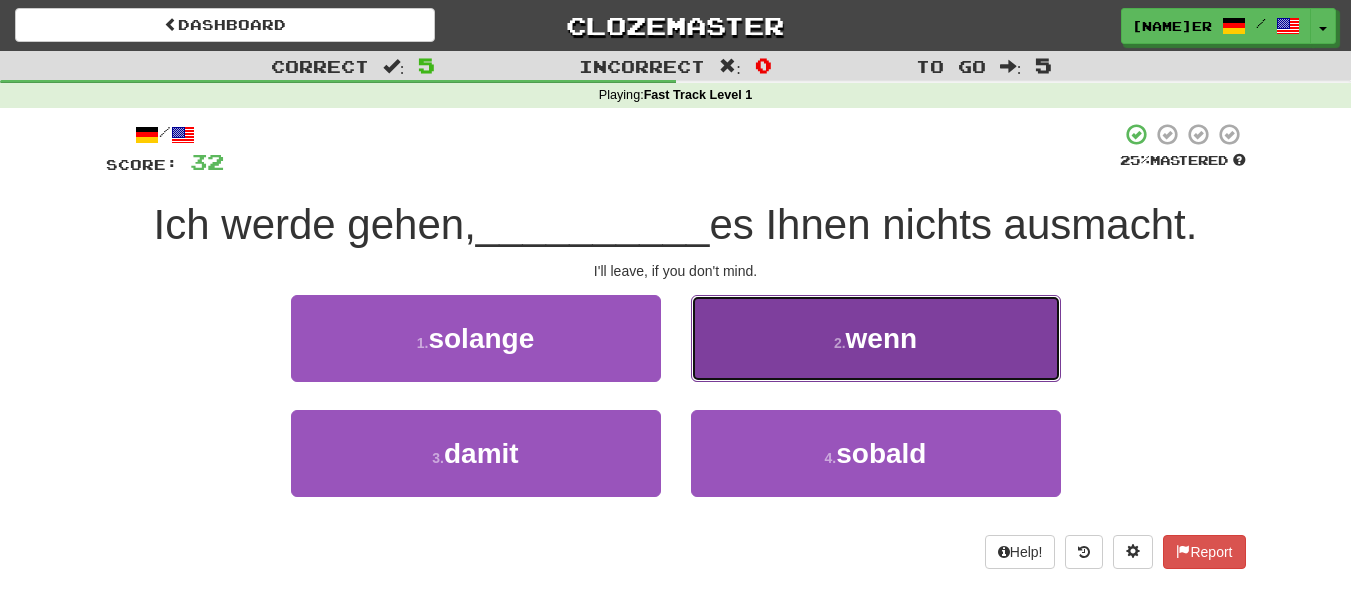 click on "2 .  wenn" at bounding box center (876, 338) 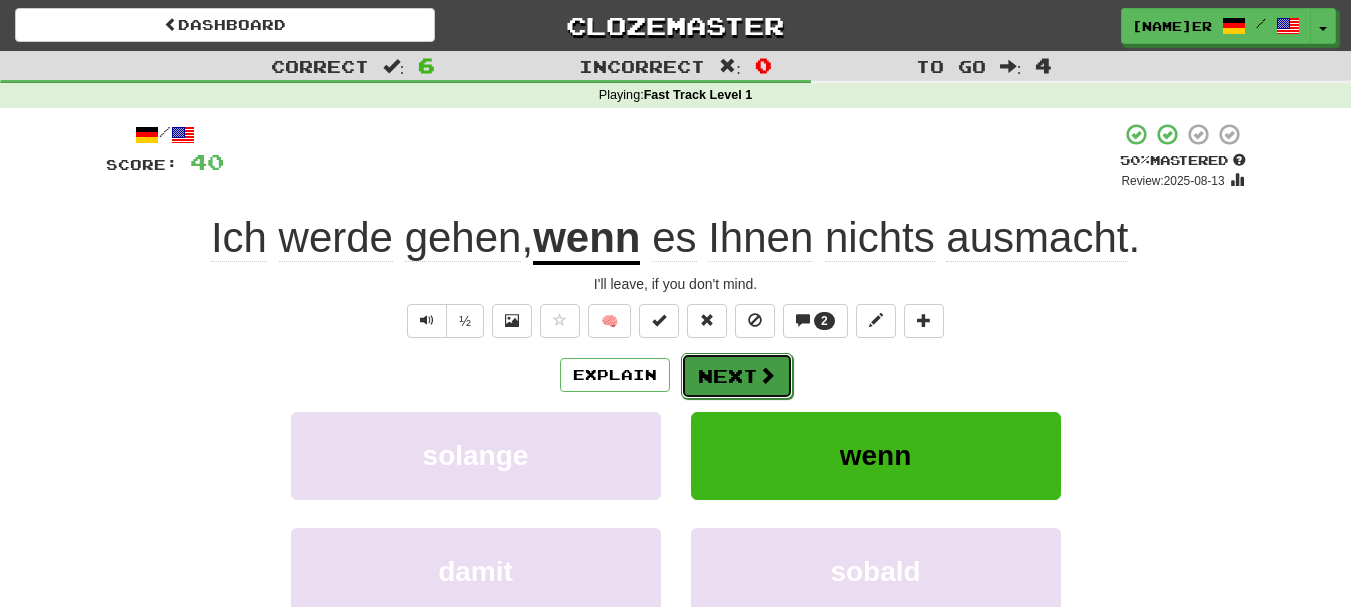 click on "Next" at bounding box center (737, 376) 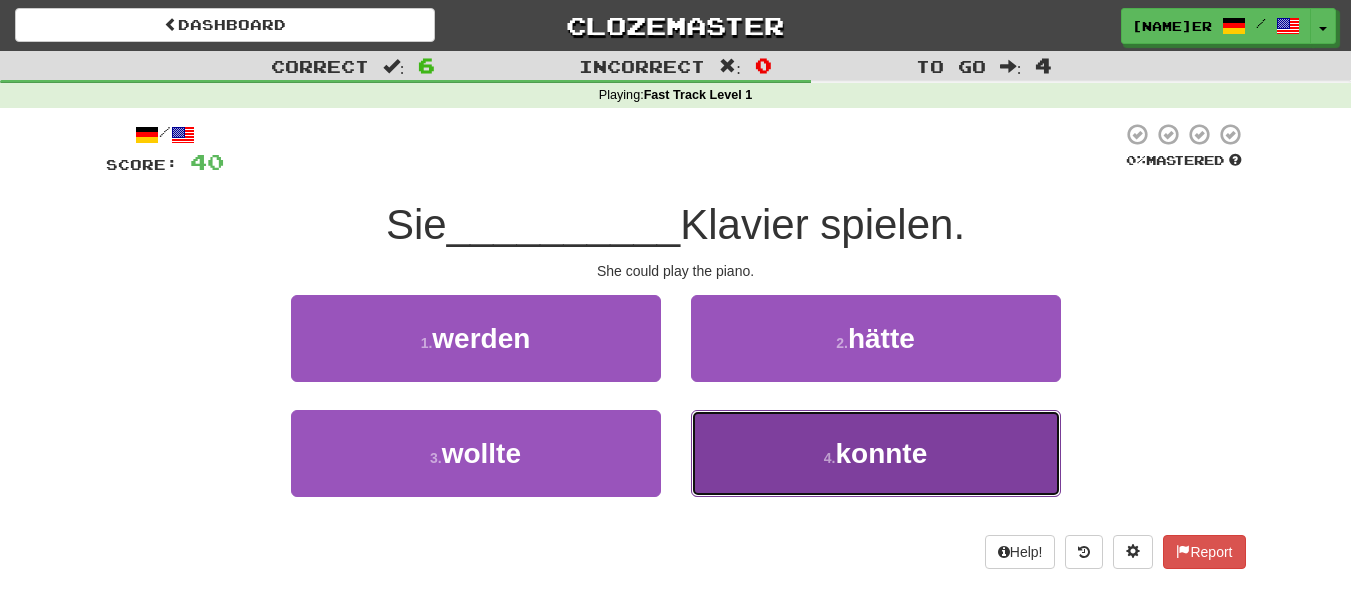 click on "4 .  konnte" at bounding box center (876, 453) 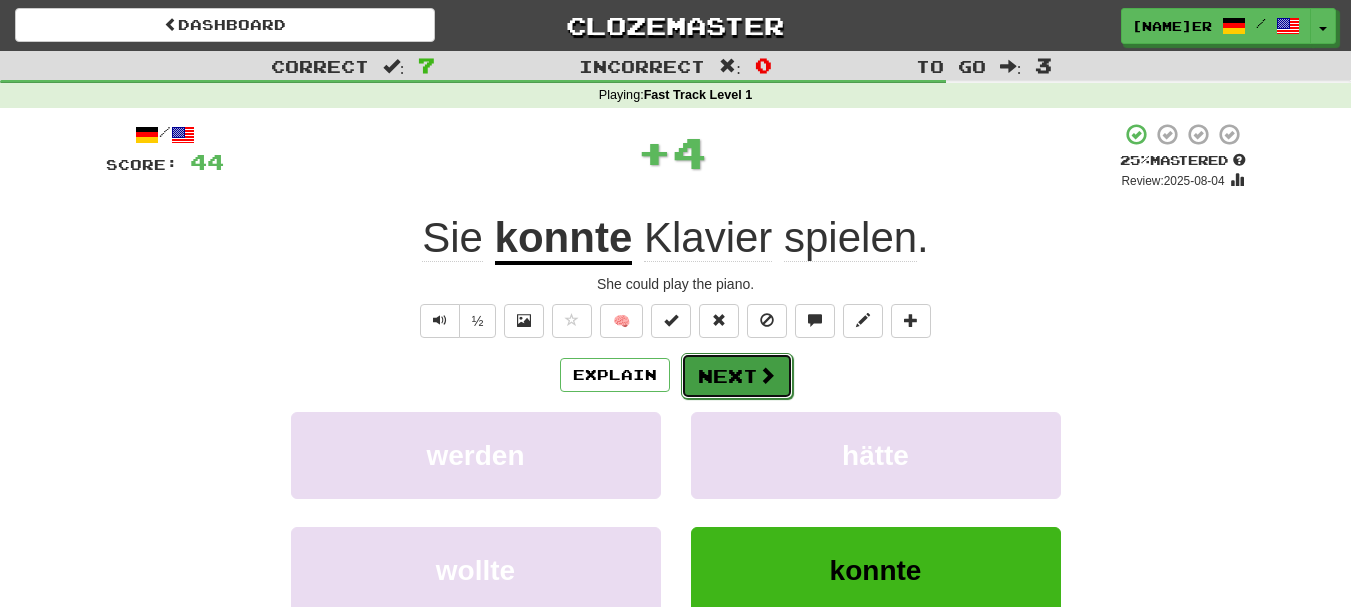 click on "Next" at bounding box center (737, 376) 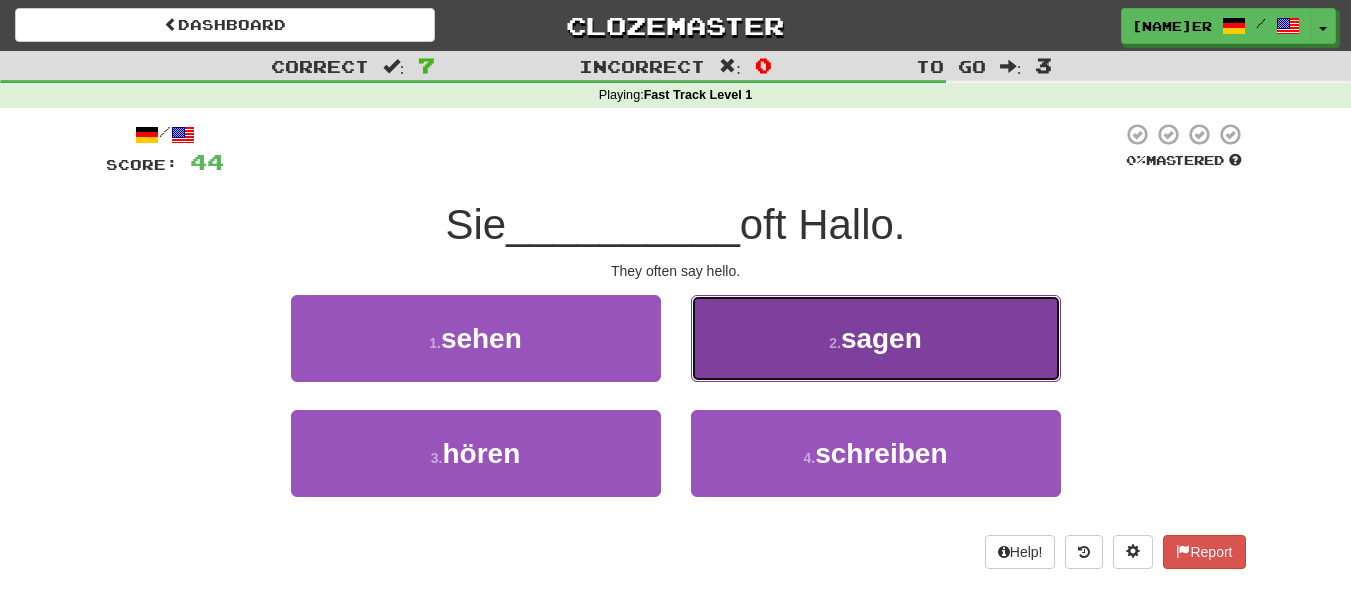 click on "2 .  sagen" at bounding box center [876, 338] 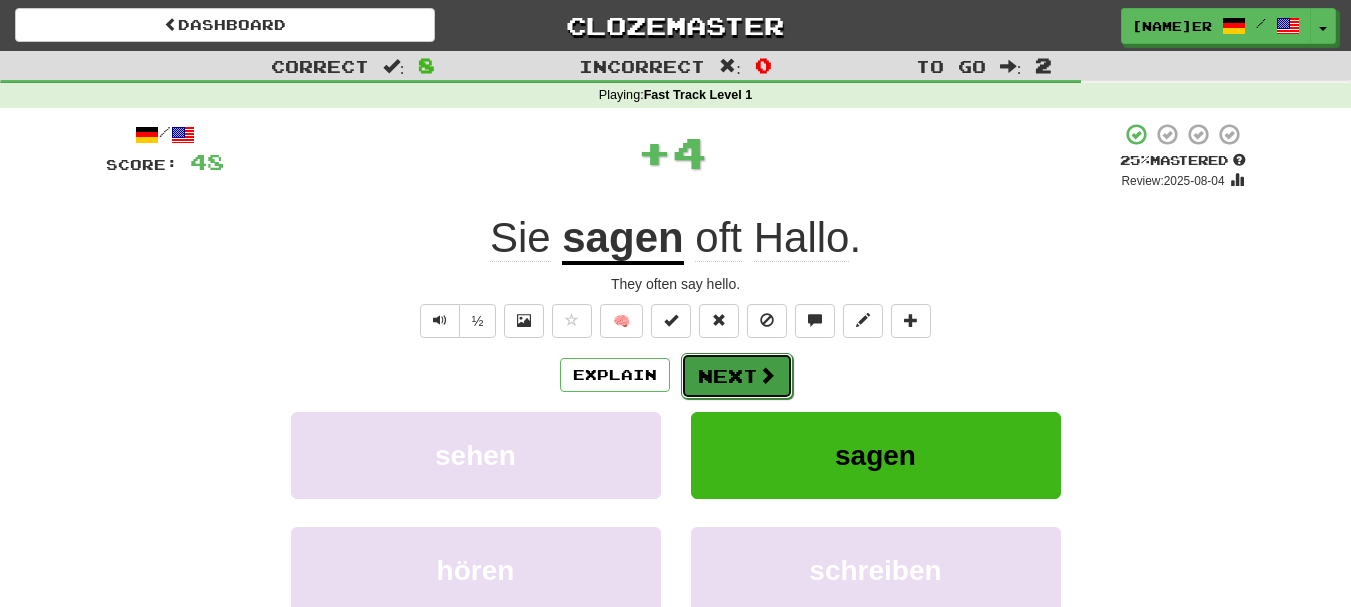 click on "Next" at bounding box center (737, 376) 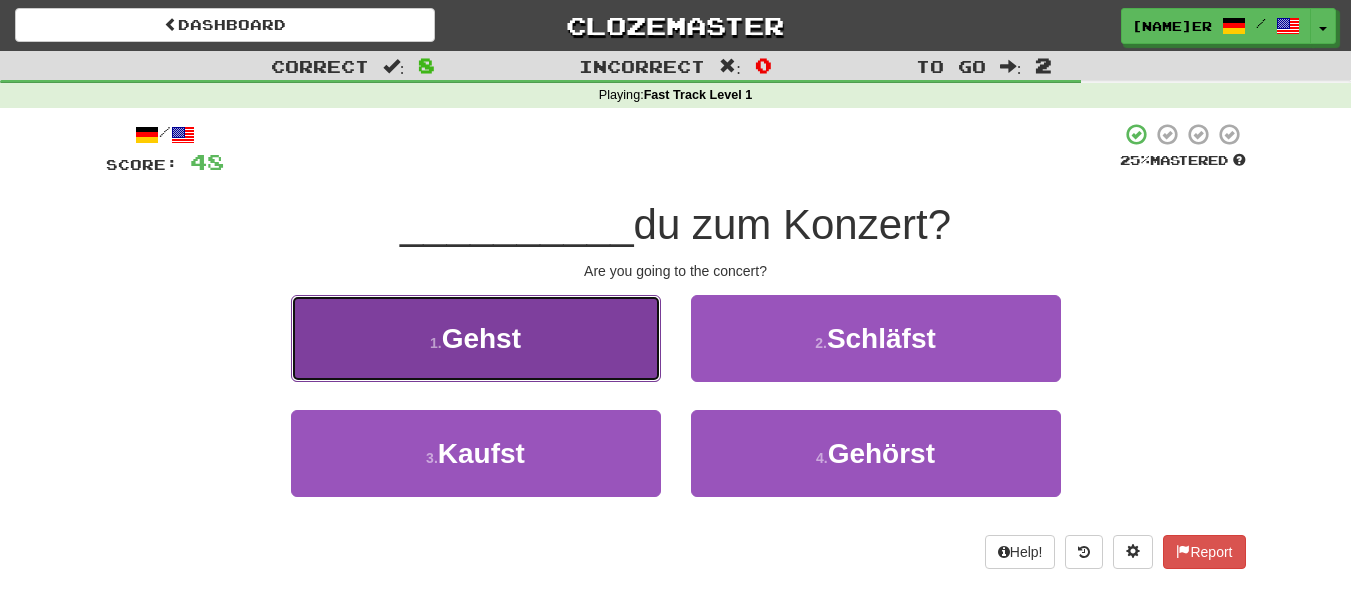 click on "1 .  Gehst" at bounding box center (476, 338) 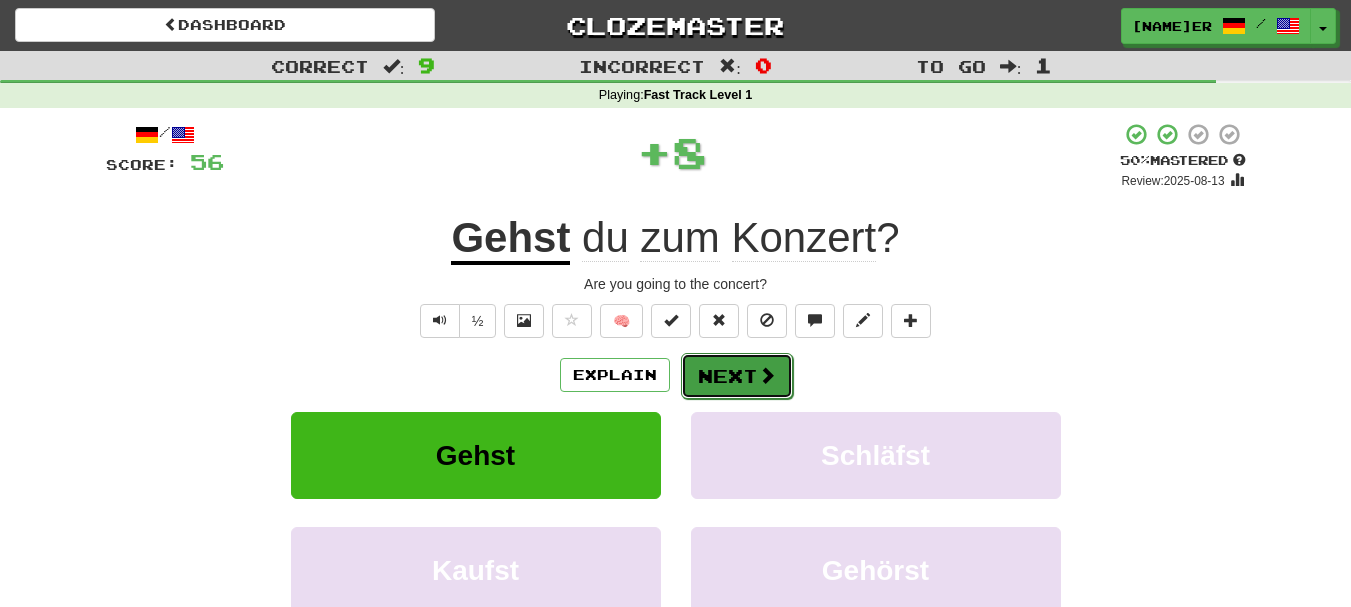 click on "Next" at bounding box center [737, 376] 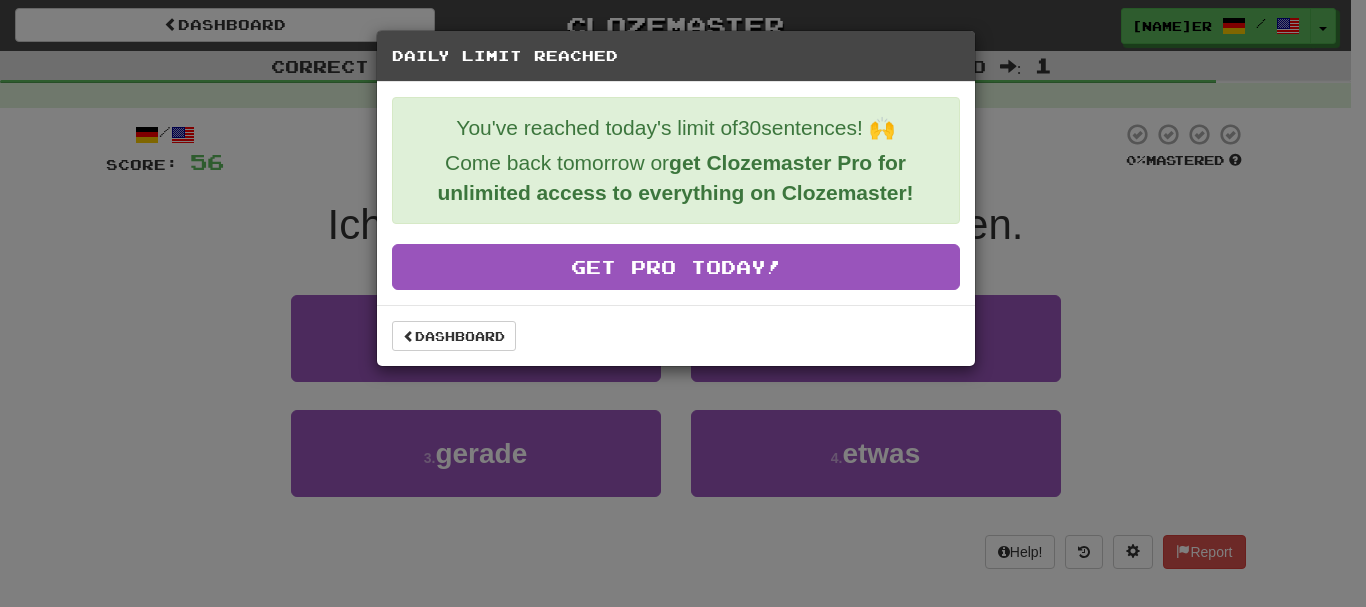 click on "You've reached today's limit of  30  sentences! 🙌  Come back tomorrow or  get Clozemaster Pro for unlimited access to everything on Clozemaster! Get Pro Today!" at bounding box center [676, 193] 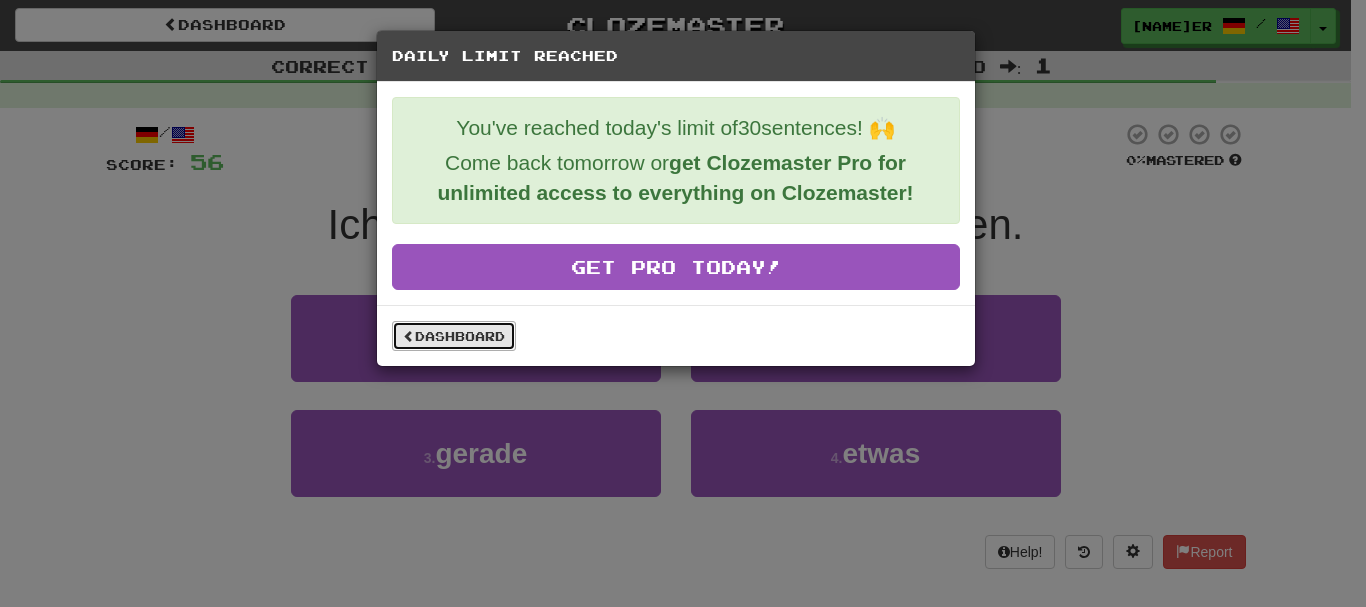 click on "Dashboard" at bounding box center [454, 336] 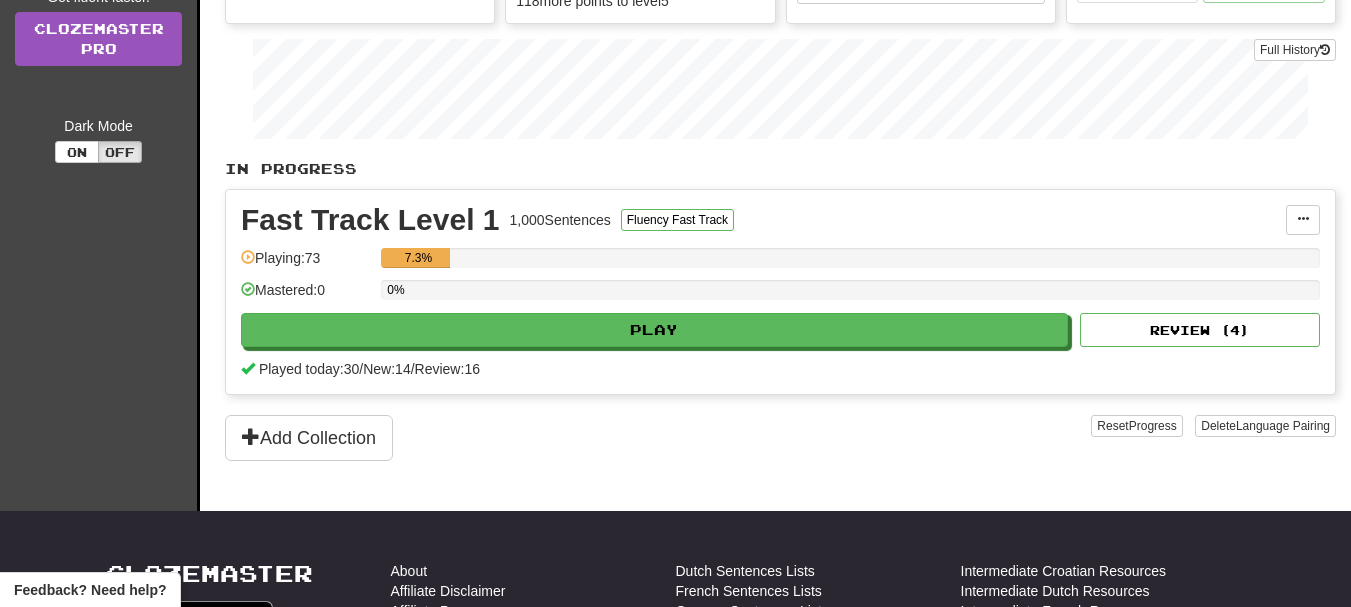 scroll, scrollTop: 300, scrollLeft: 0, axis: vertical 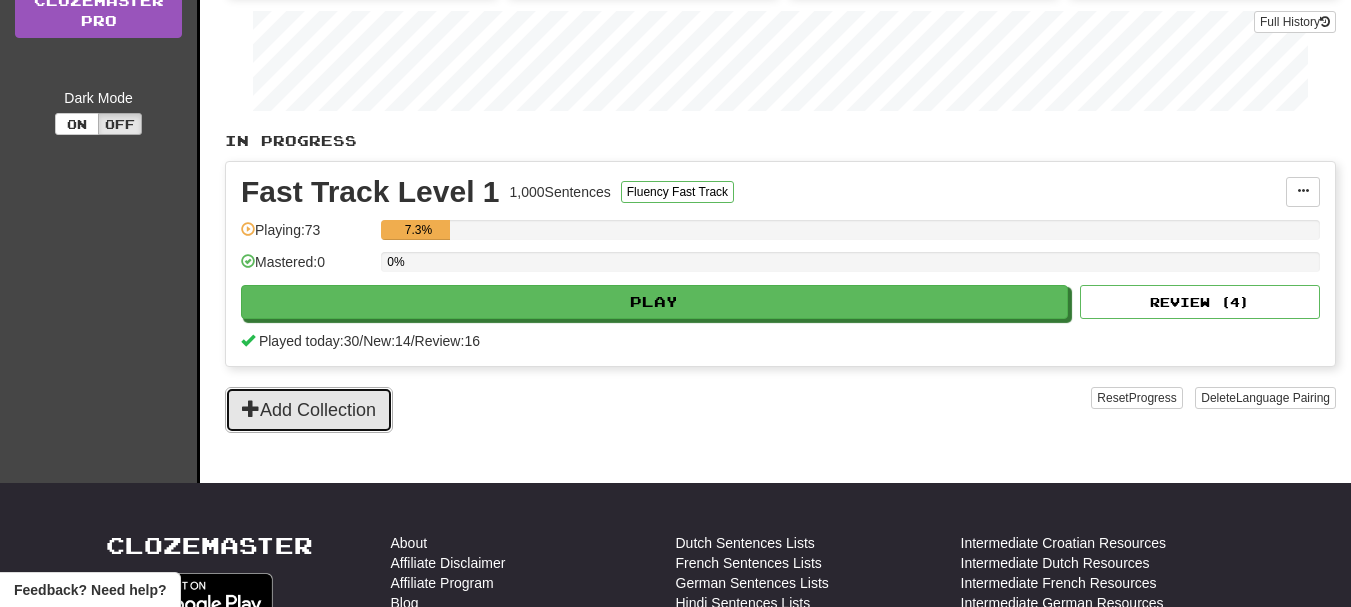 click on "Add Collection" at bounding box center [309, 410] 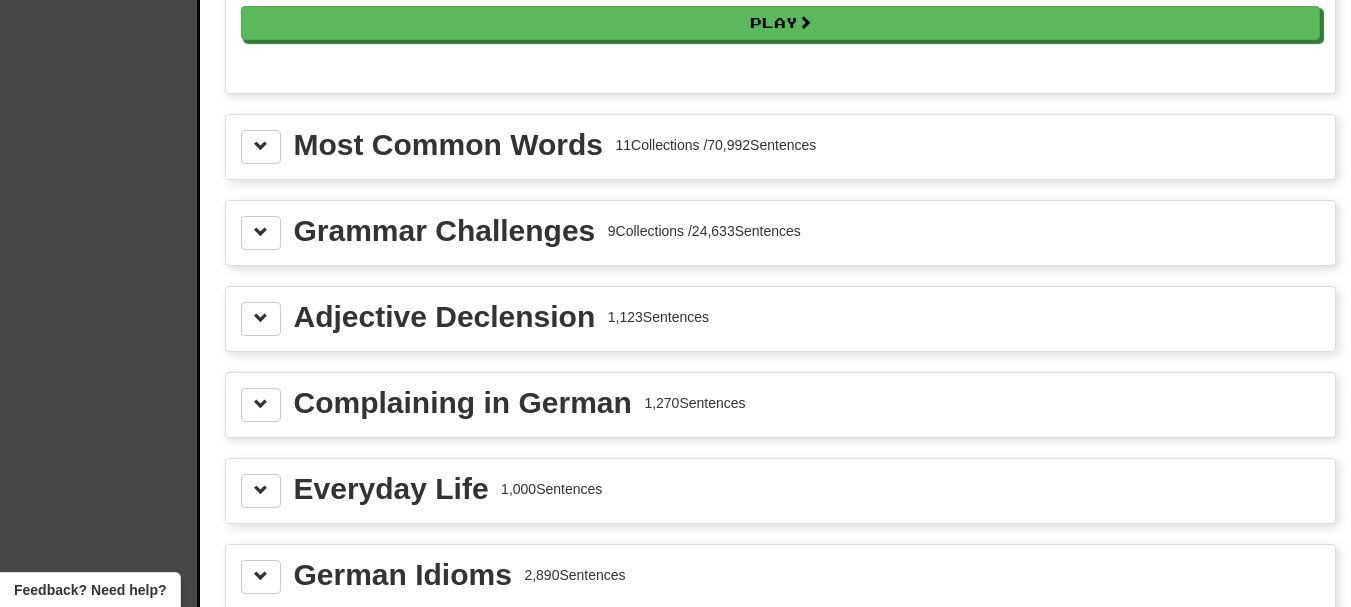 scroll, scrollTop: 2200, scrollLeft: 0, axis: vertical 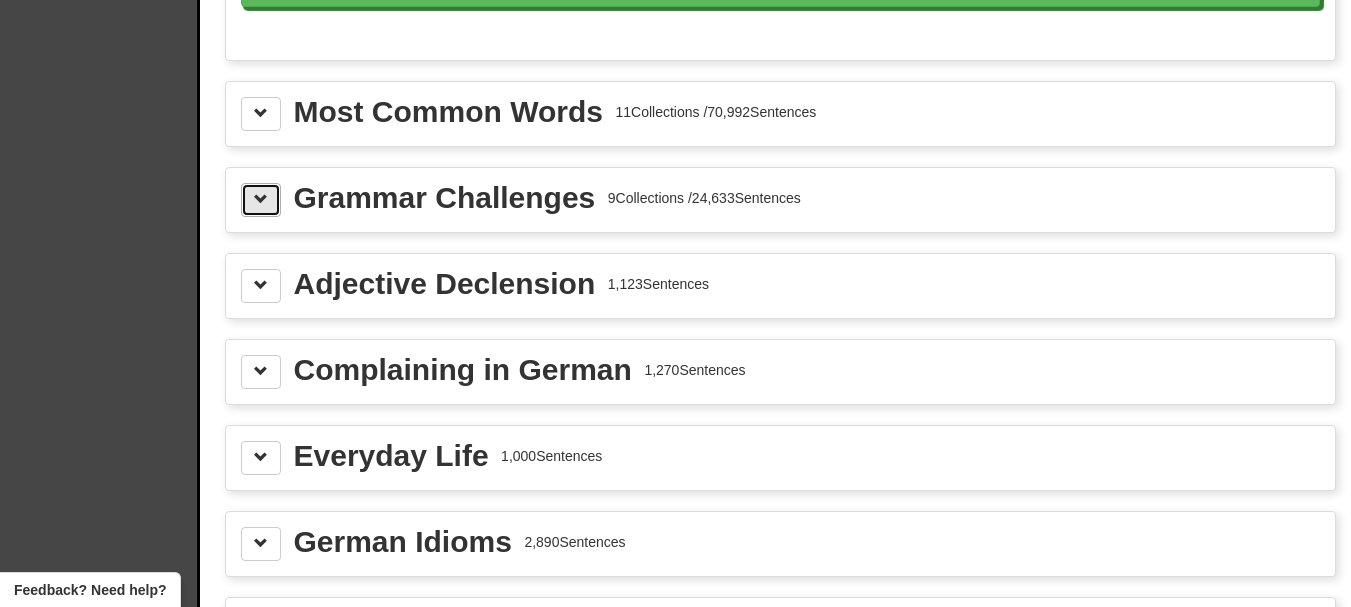 click at bounding box center (261, 199) 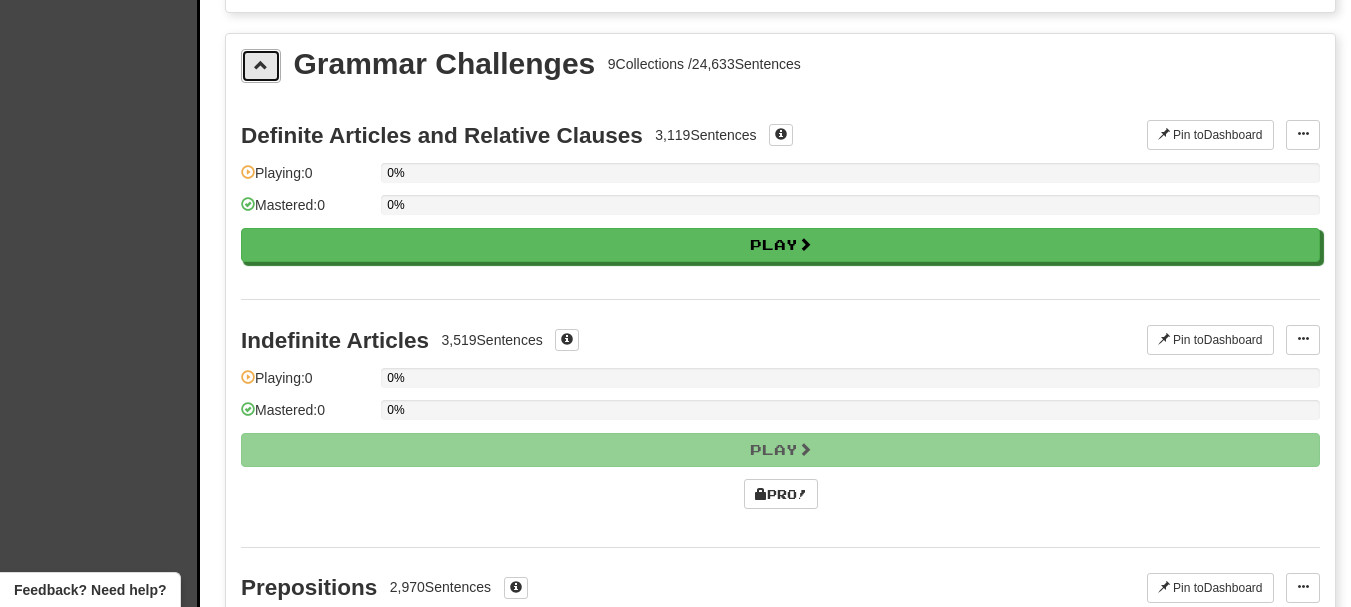 scroll, scrollTop: 2300, scrollLeft: 0, axis: vertical 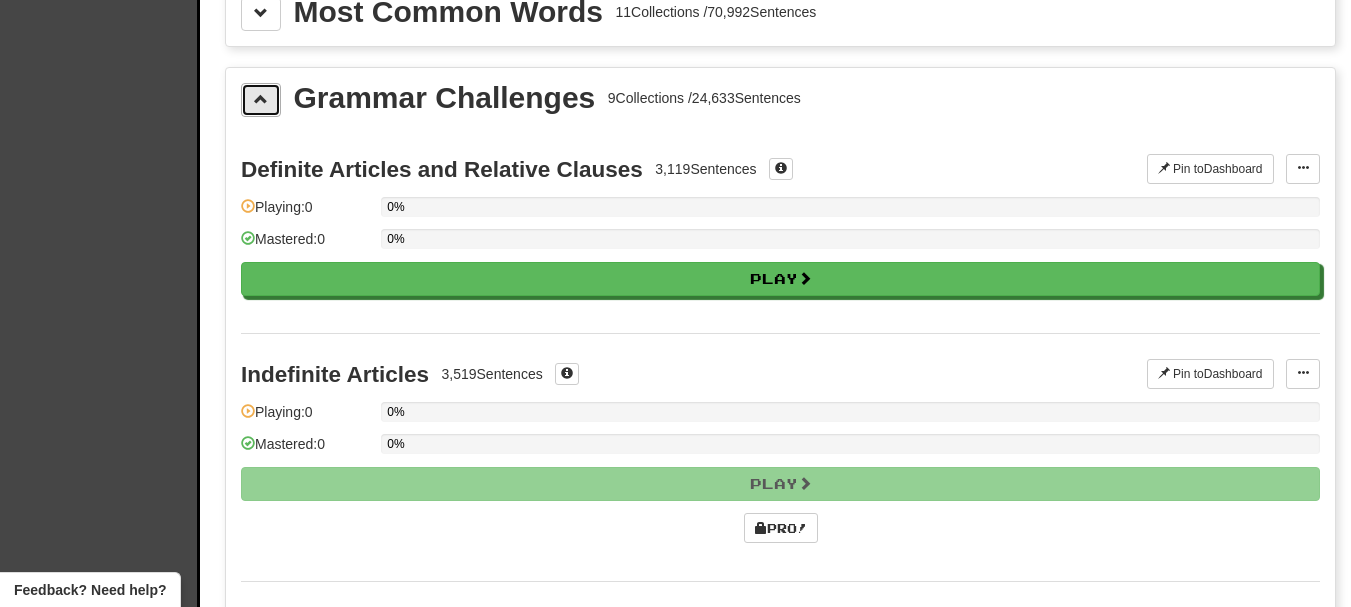 click at bounding box center (261, 100) 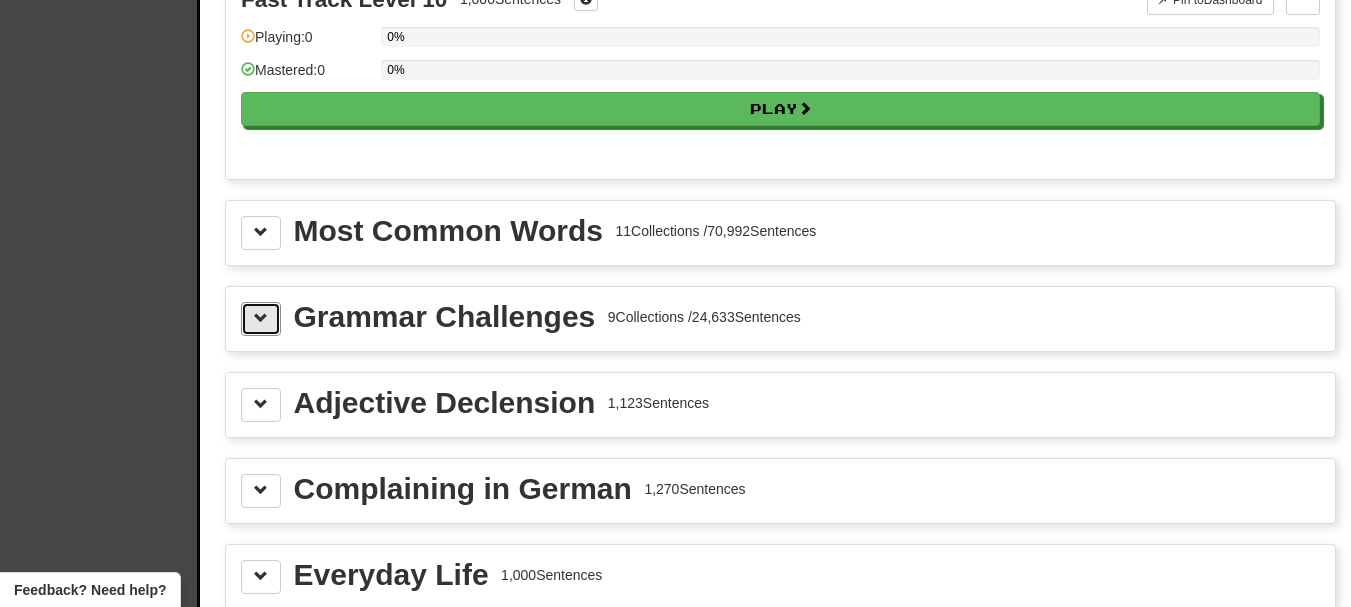 scroll, scrollTop: 2200, scrollLeft: 0, axis: vertical 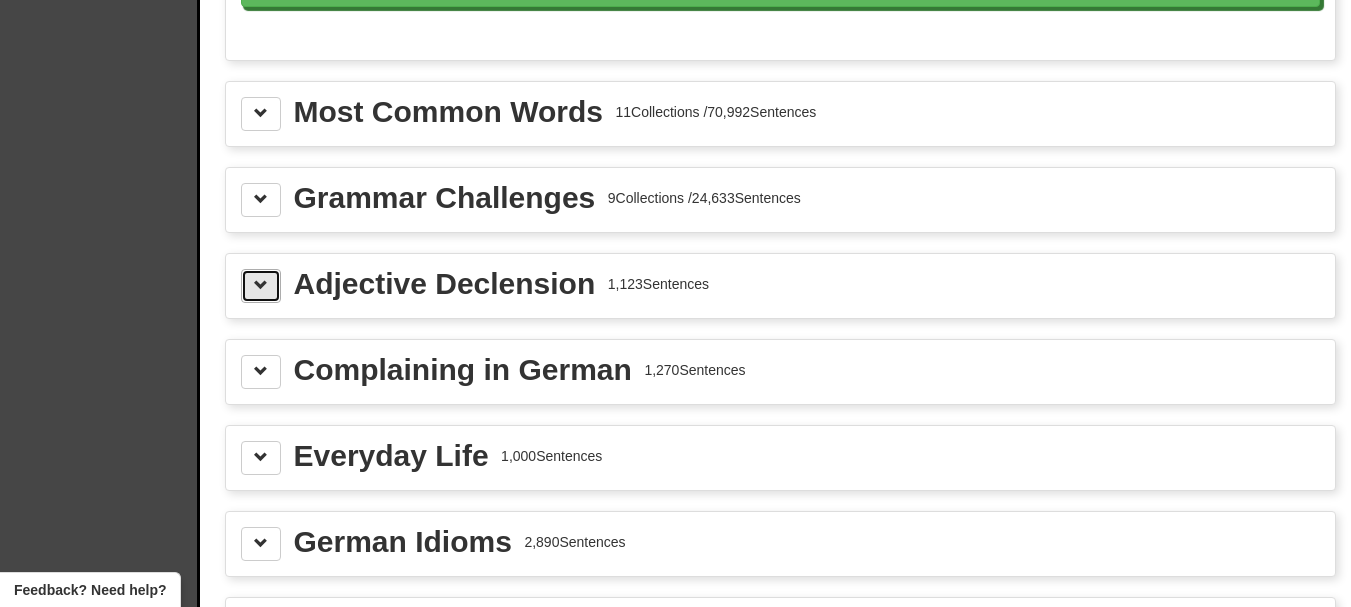 click at bounding box center (261, 286) 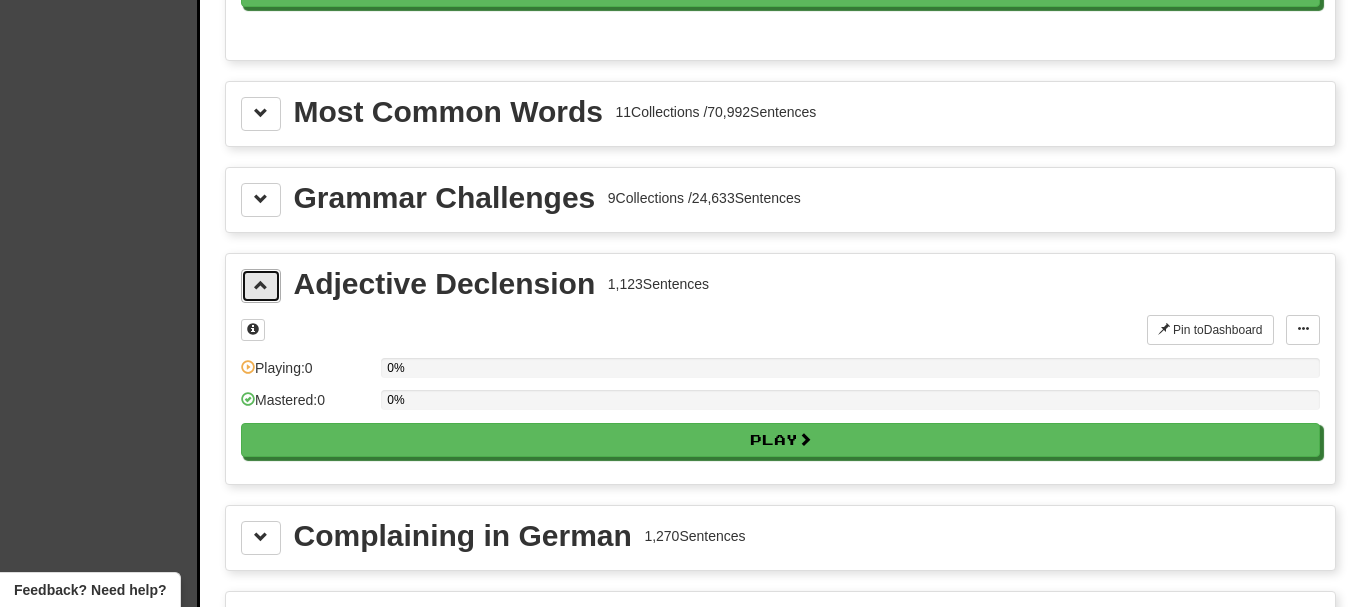 click at bounding box center [261, 286] 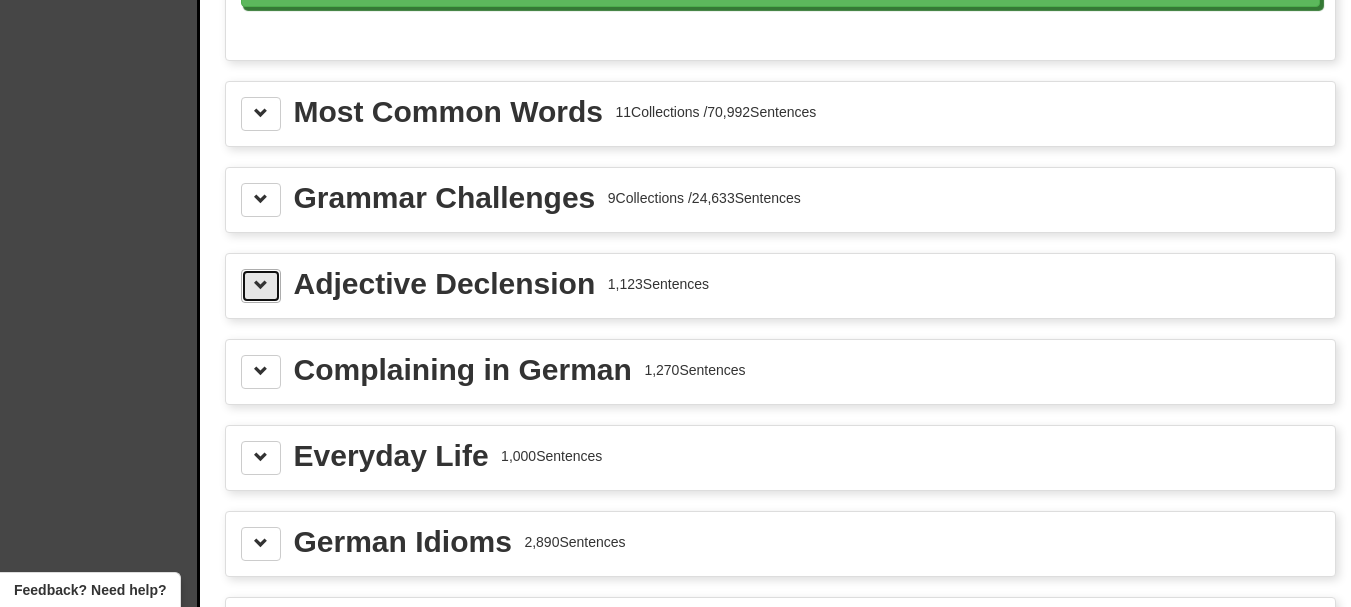 click at bounding box center [261, 286] 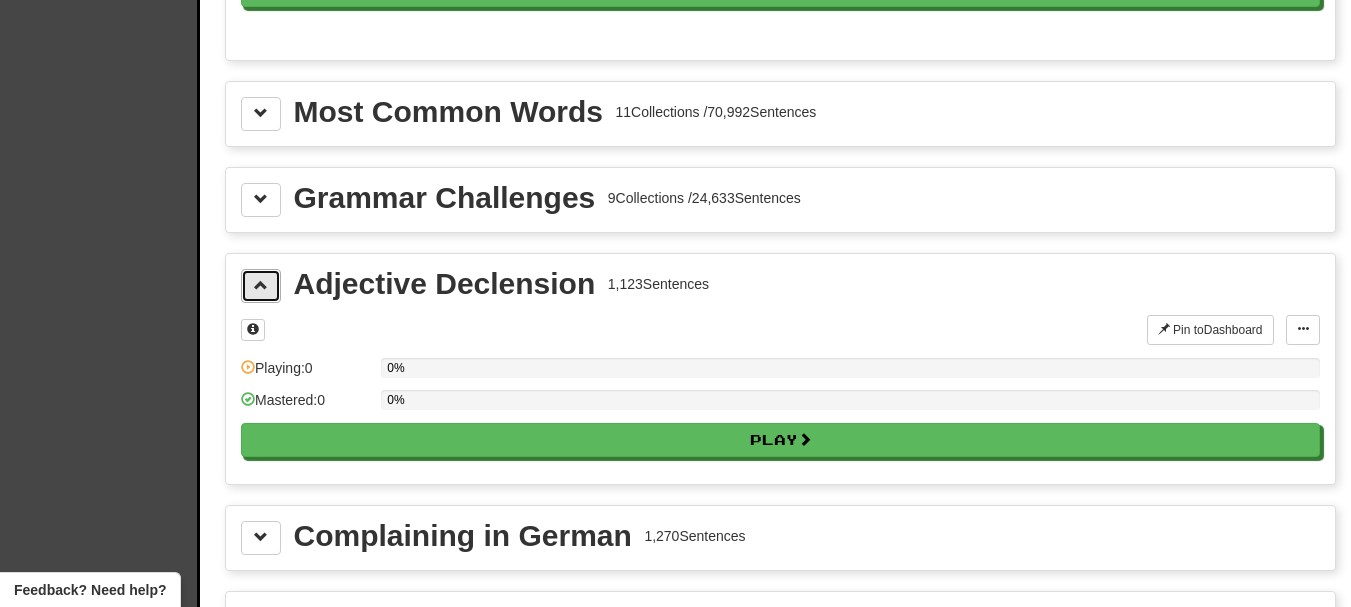 click at bounding box center (261, 285) 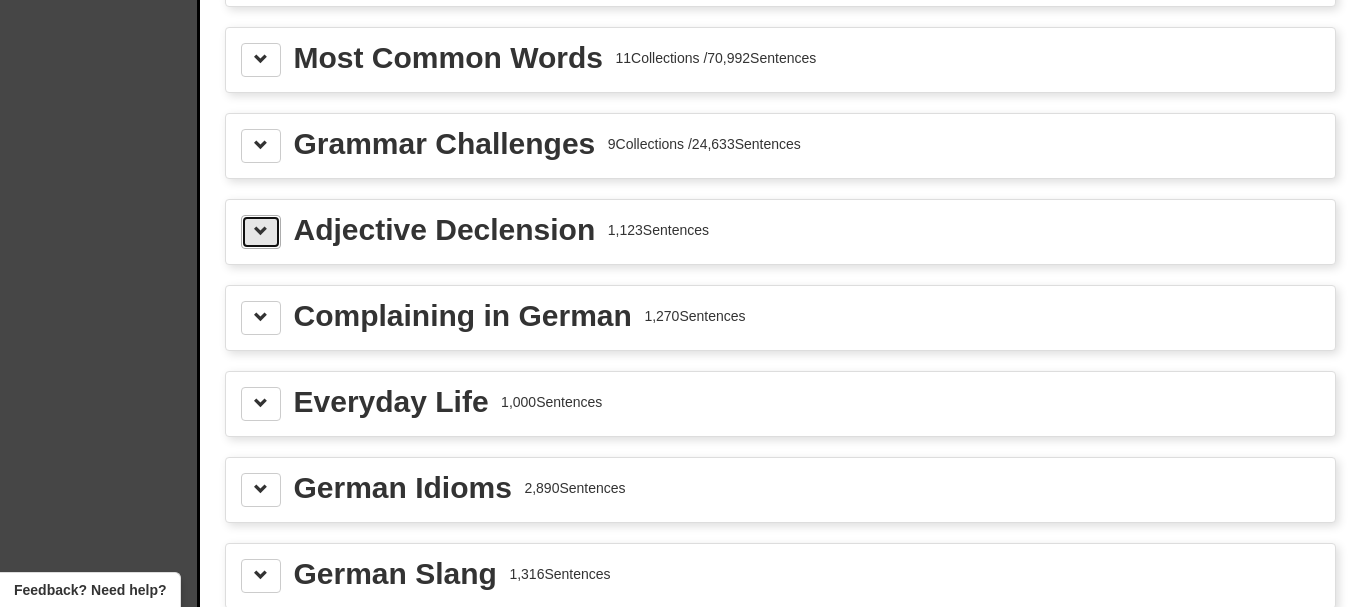 scroll, scrollTop: 2300, scrollLeft: 0, axis: vertical 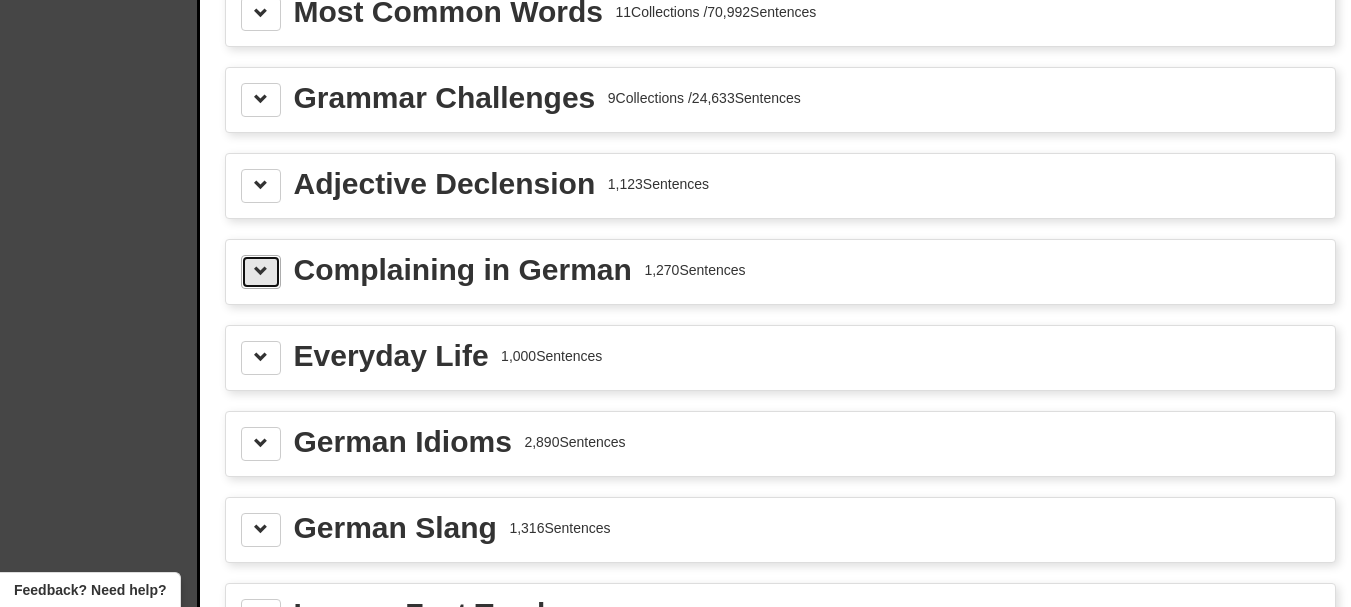 click at bounding box center (261, 272) 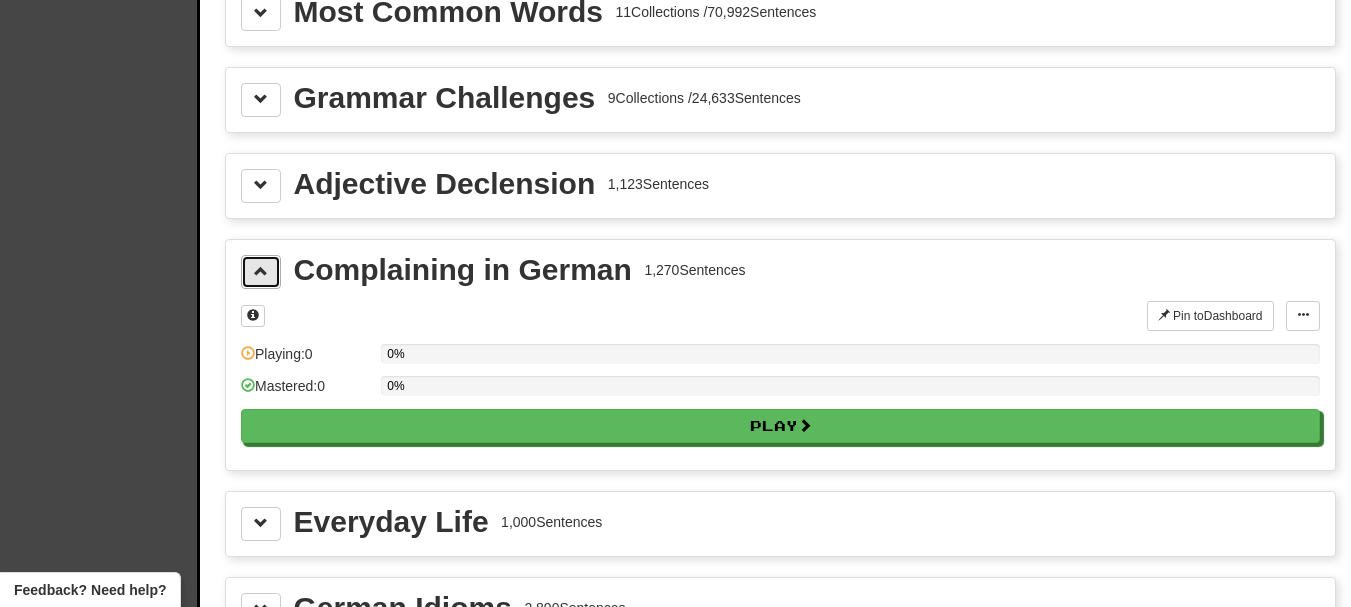 click at bounding box center [261, 272] 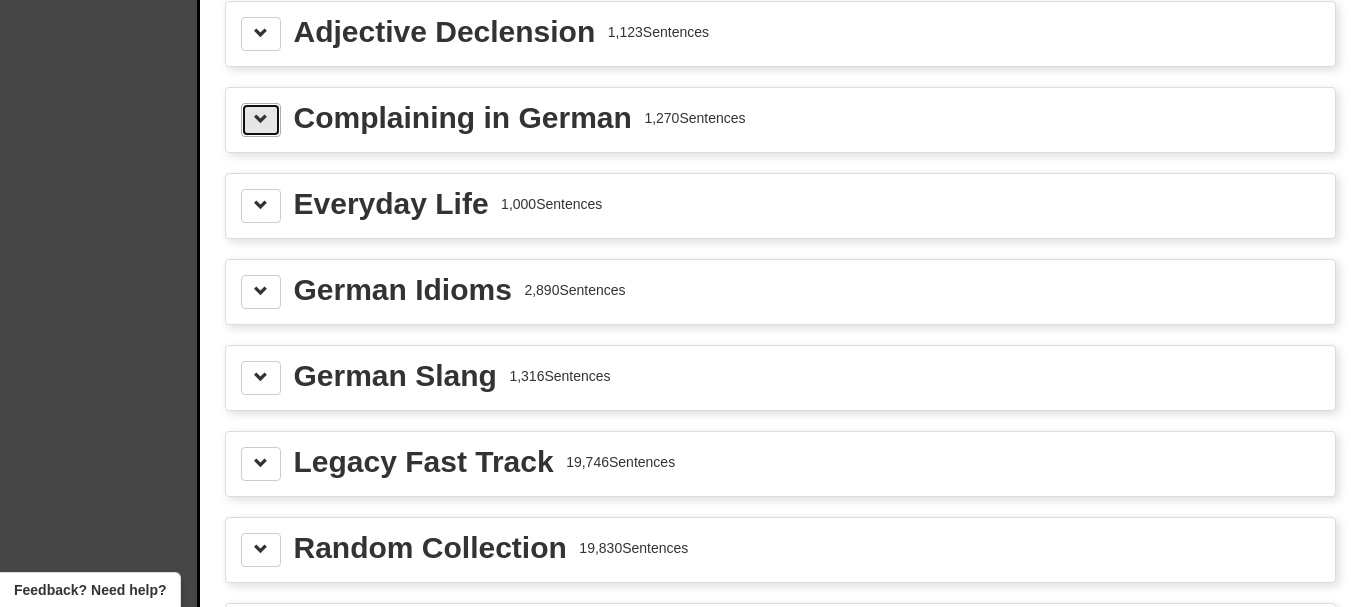 scroll, scrollTop: 2500, scrollLeft: 0, axis: vertical 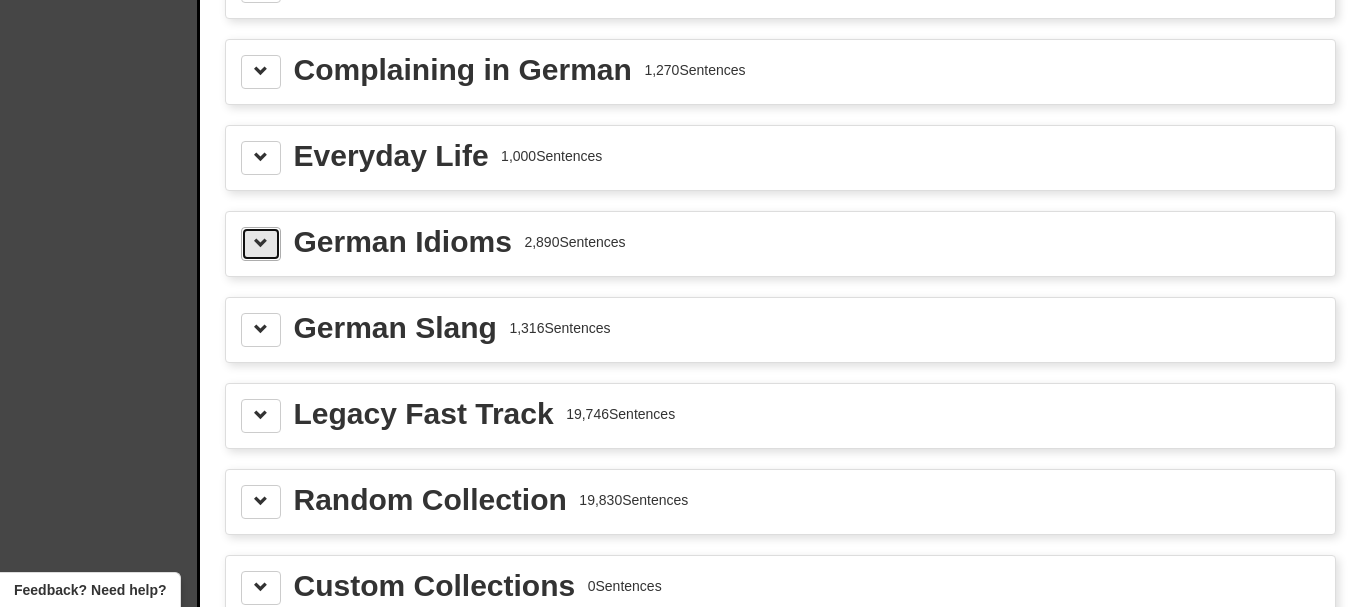 click at bounding box center [261, 243] 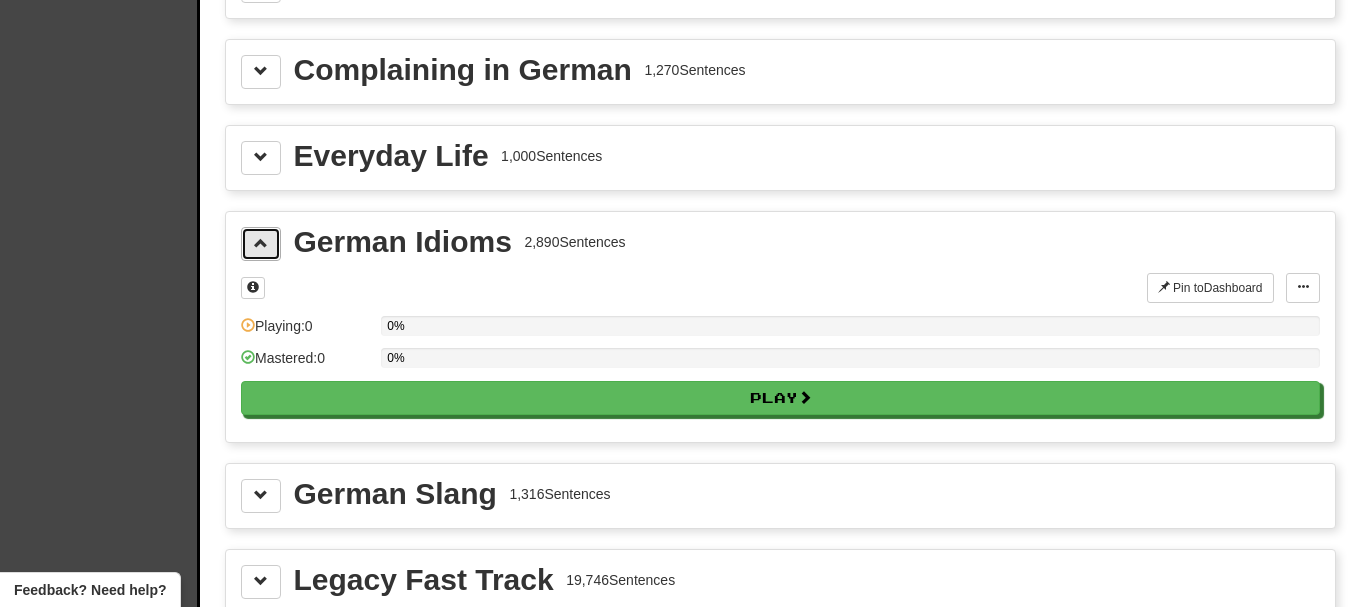 click at bounding box center [261, 243] 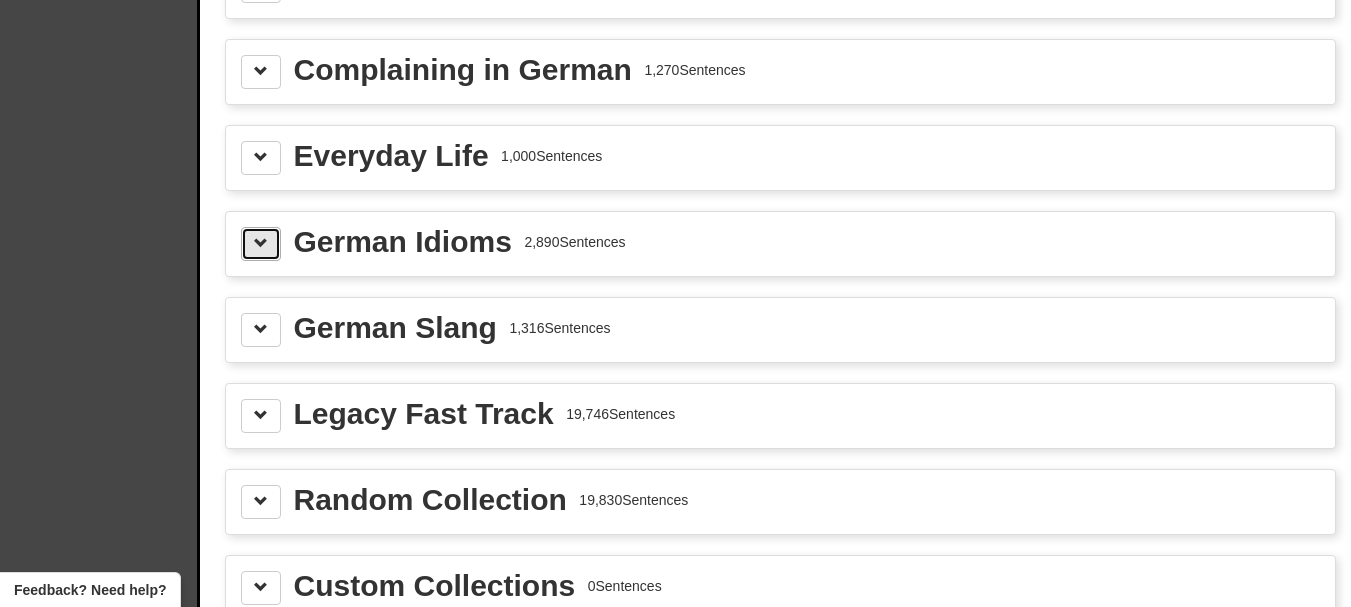 scroll, scrollTop: 2600, scrollLeft: 0, axis: vertical 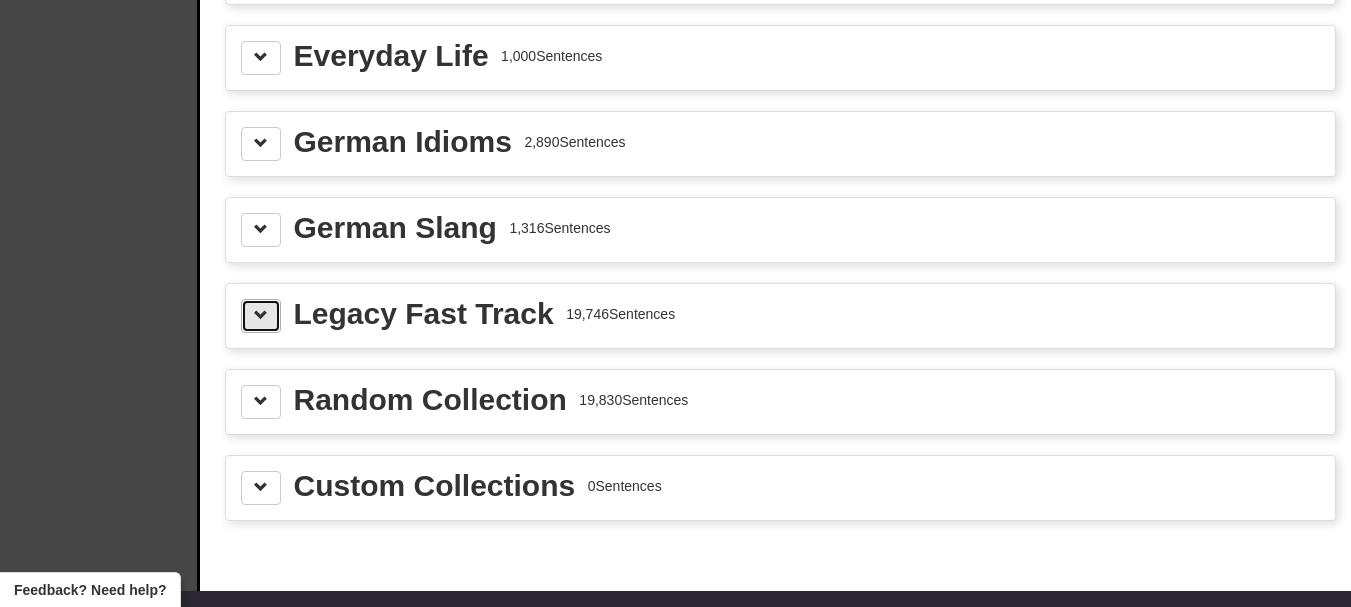 click at bounding box center [261, 316] 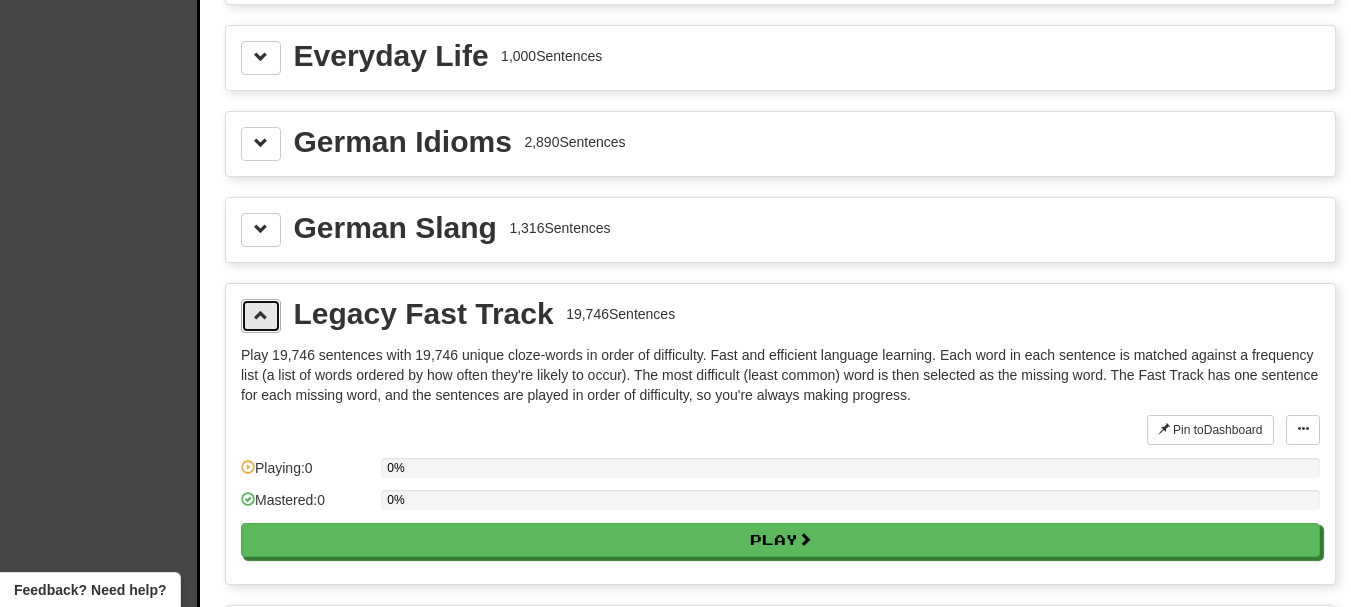 click at bounding box center (261, 316) 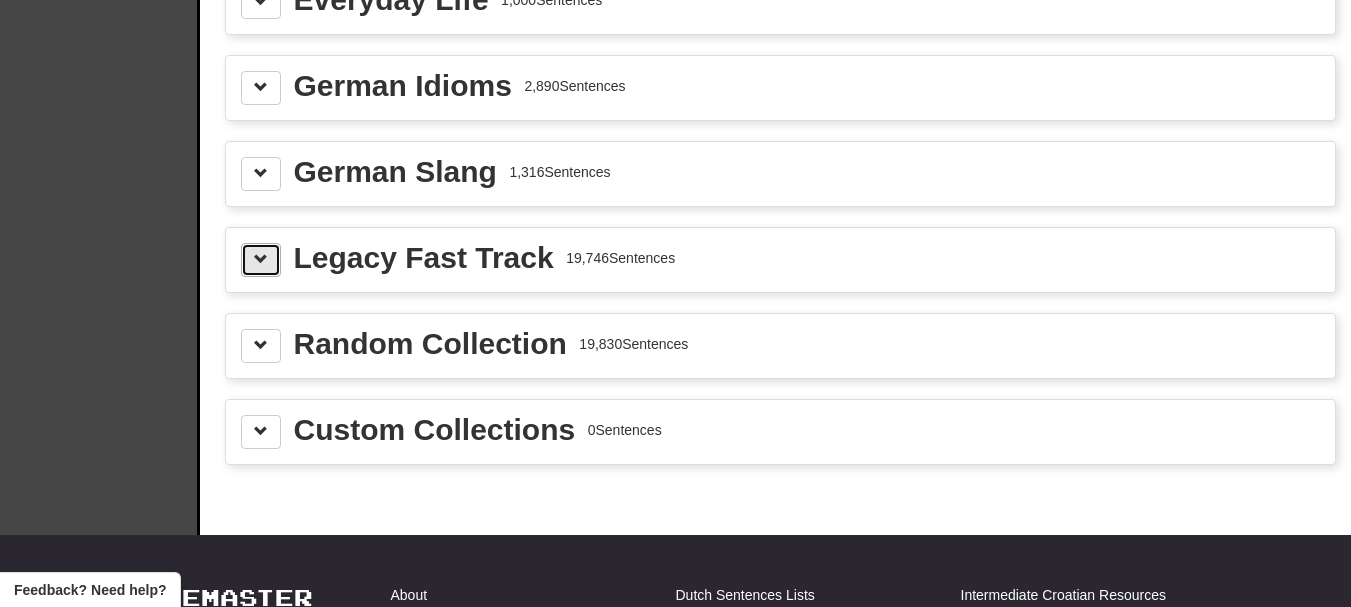 scroll, scrollTop: 2700, scrollLeft: 0, axis: vertical 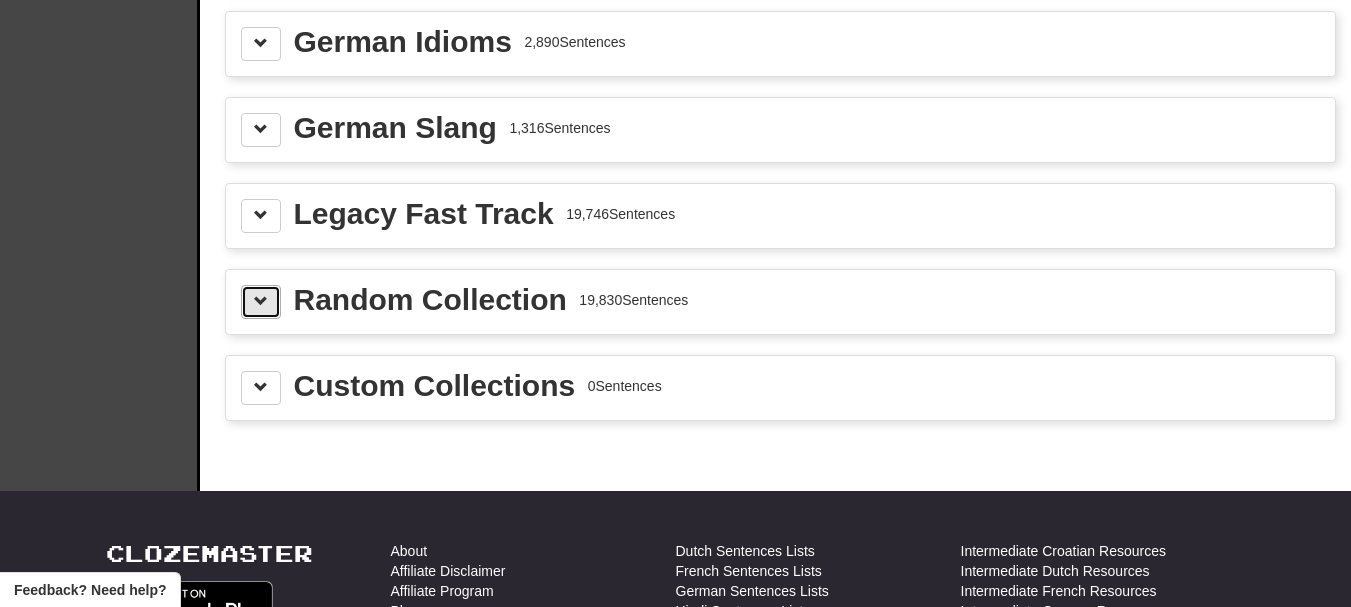 click at bounding box center (261, 301) 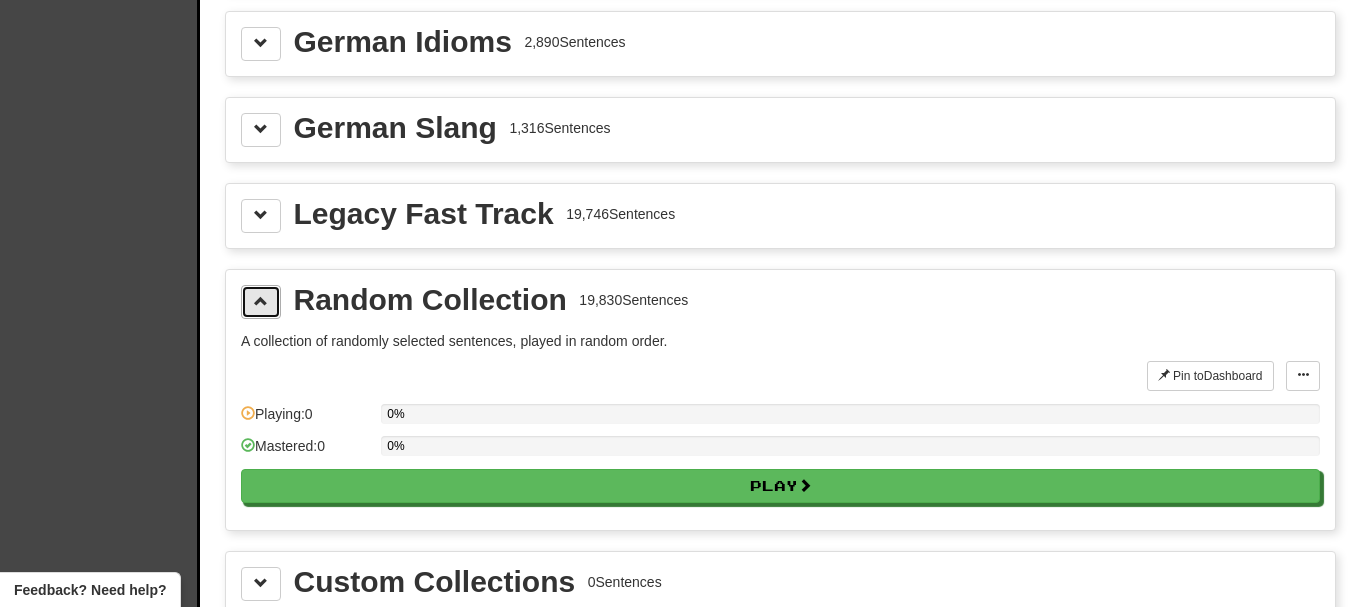 click at bounding box center [261, 301] 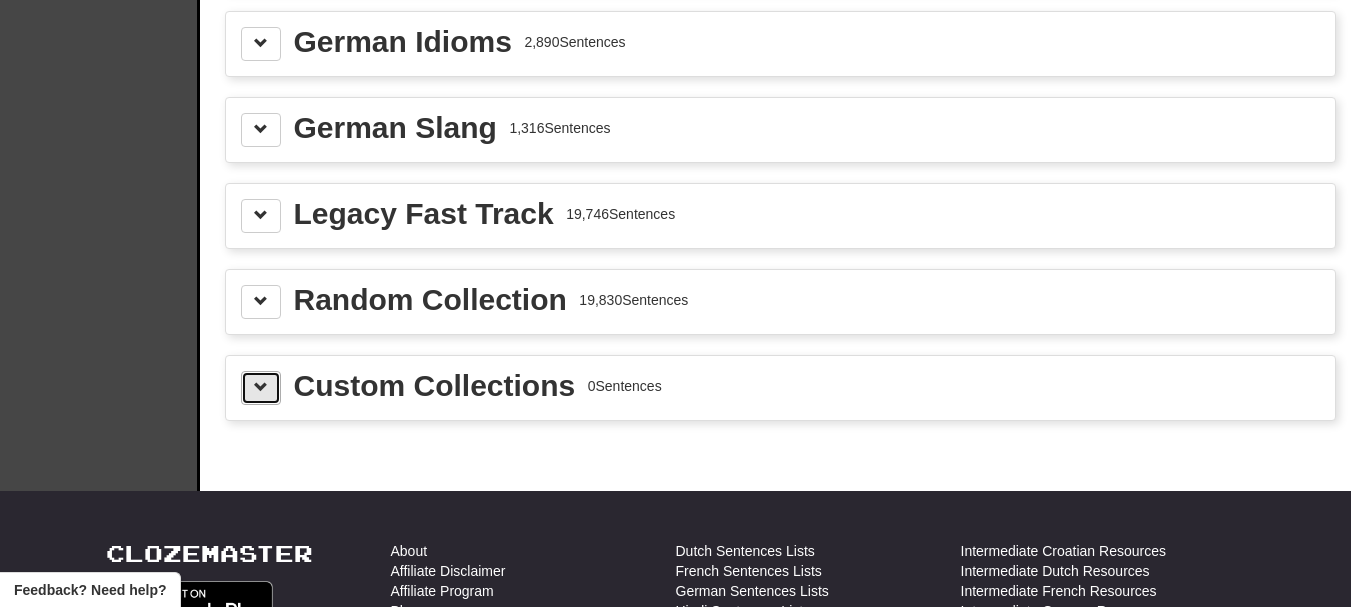 click at bounding box center [261, 387] 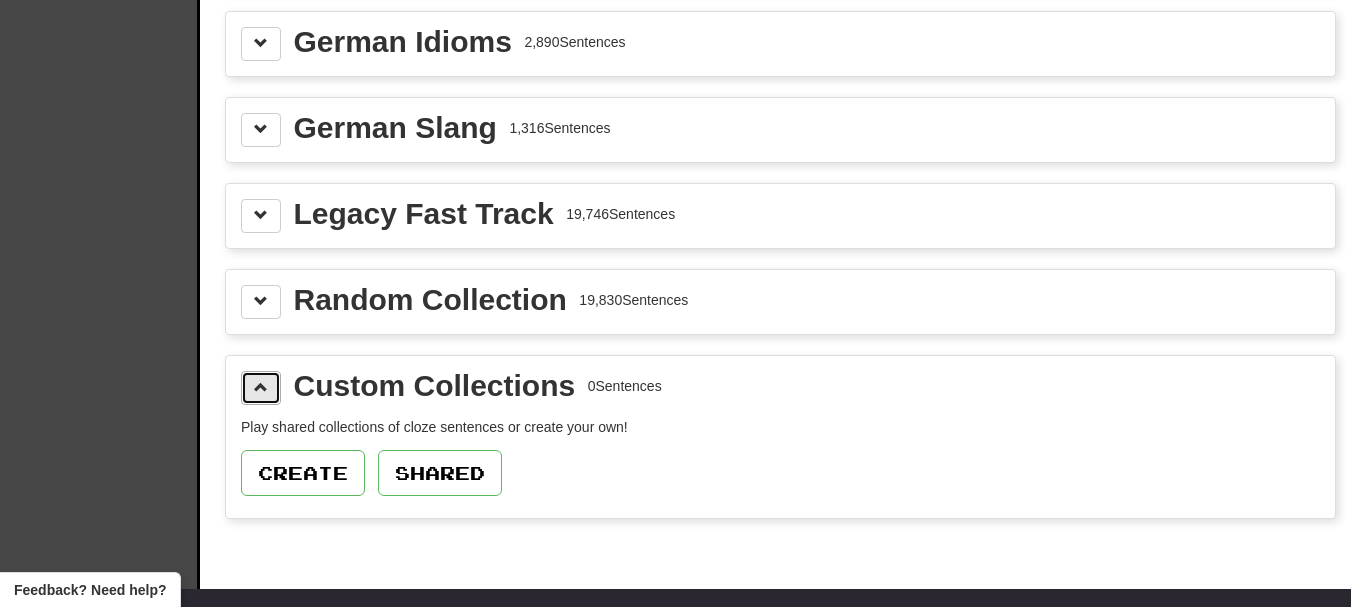 click at bounding box center (261, 387) 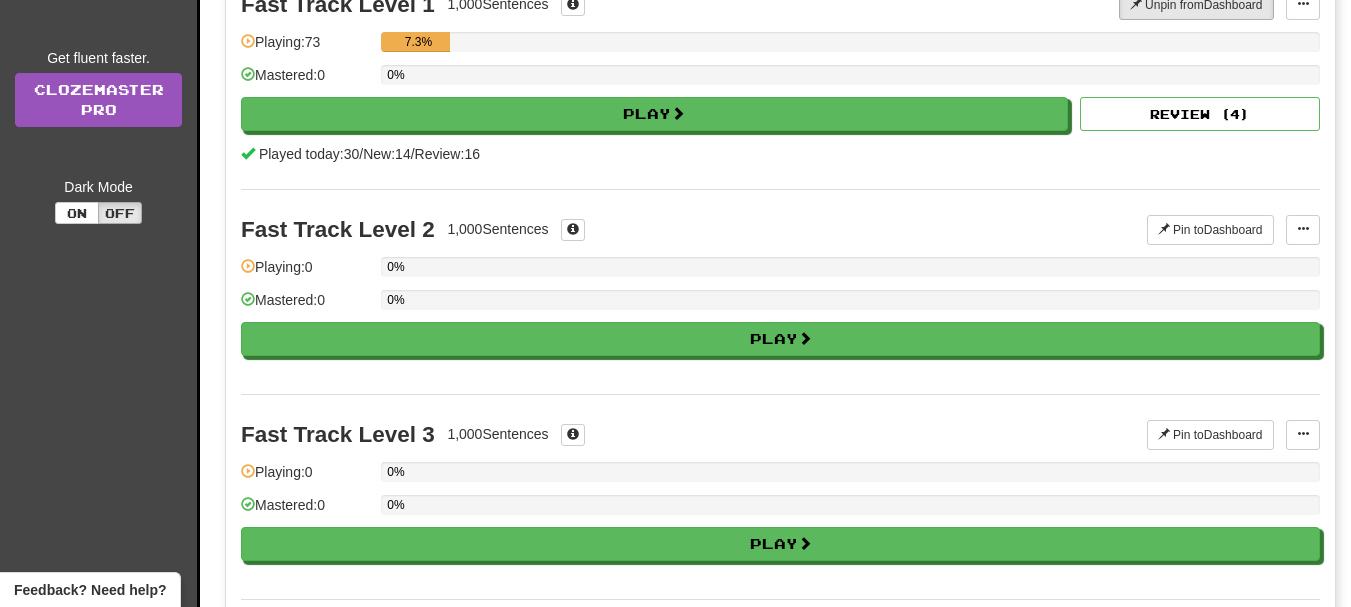 scroll, scrollTop: 0, scrollLeft: 0, axis: both 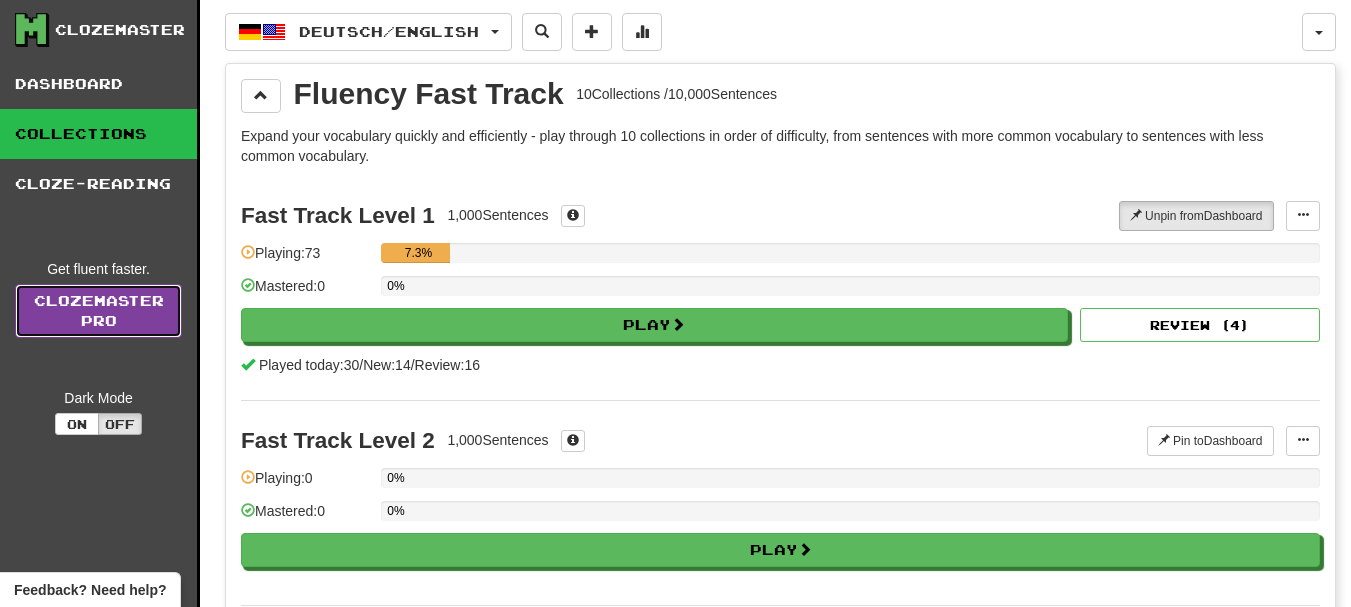 click on "Clozemaster Pro" at bounding box center (98, 311) 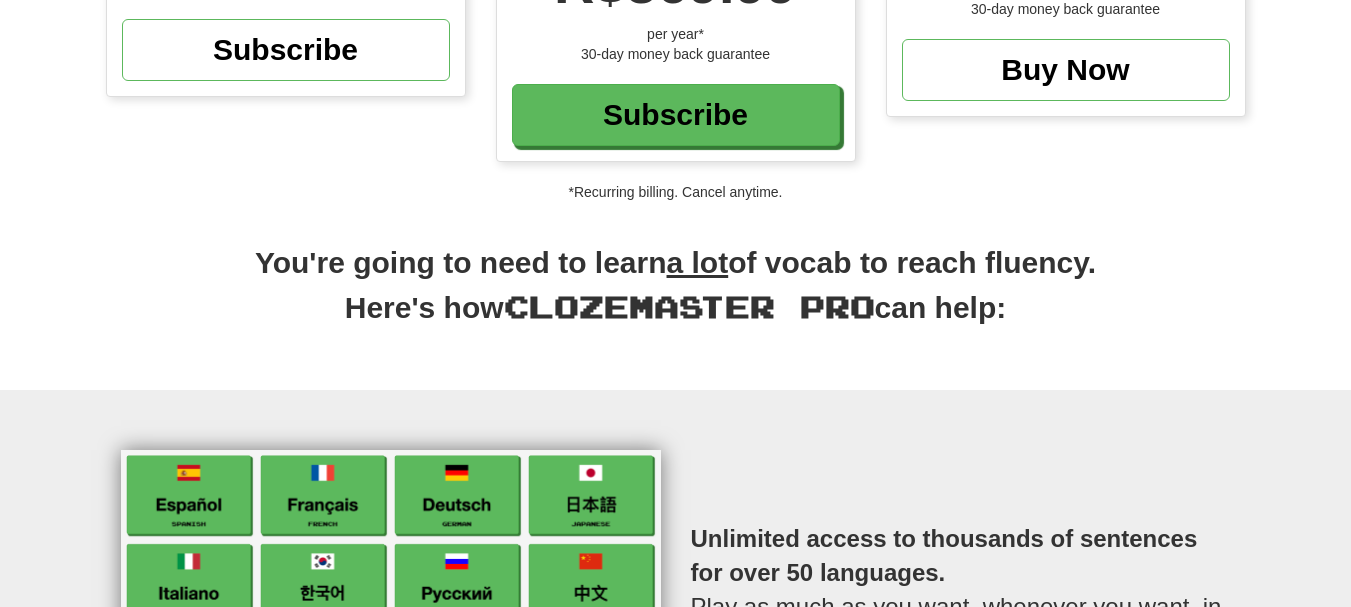 scroll, scrollTop: 0, scrollLeft: 0, axis: both 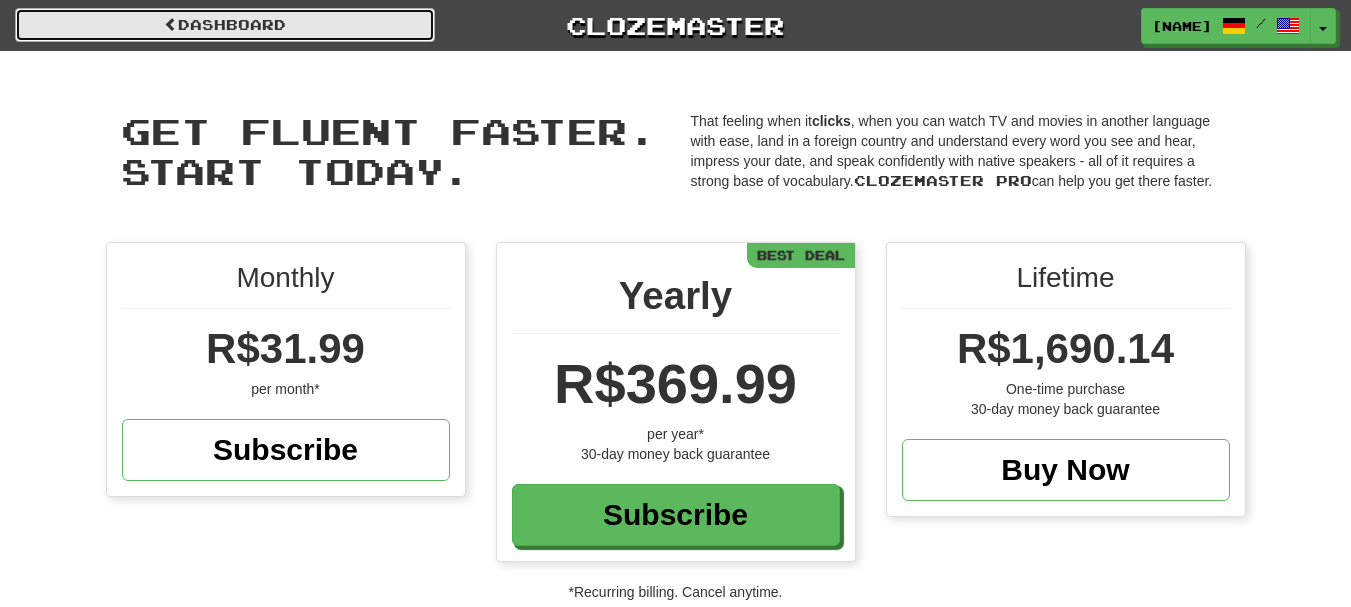 click on "Dashboard" at bounding box center [225, 25] 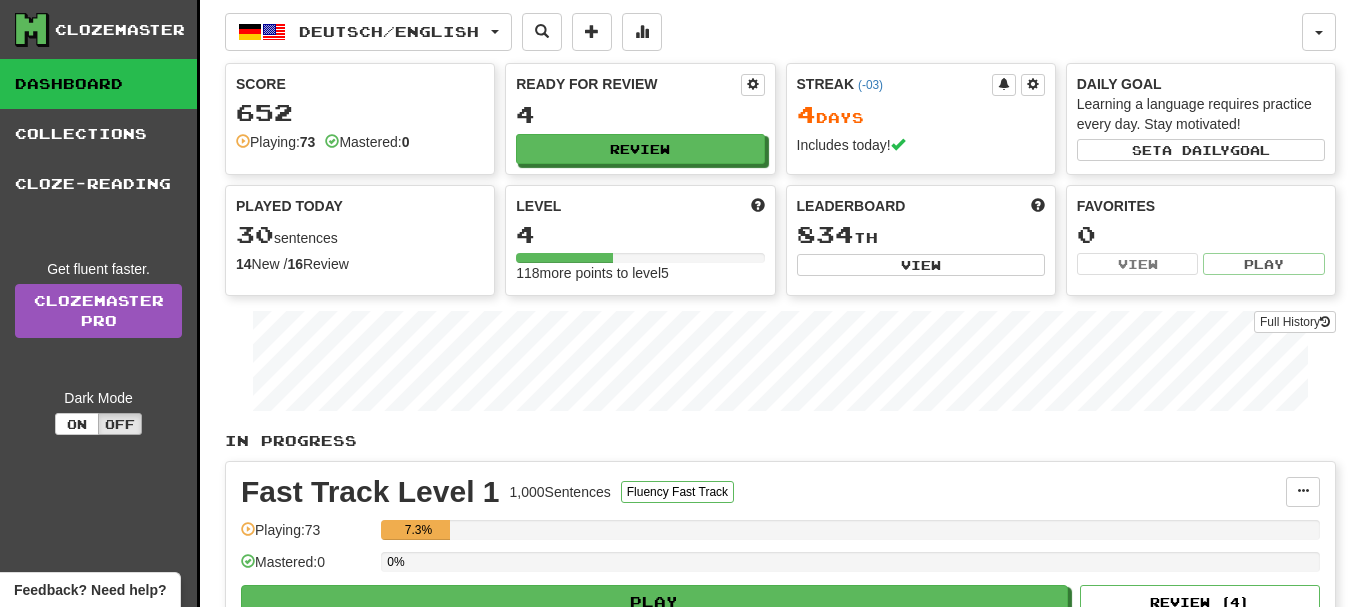 scroll, scrollTop: 0, scrollLeft: 0, axis: both 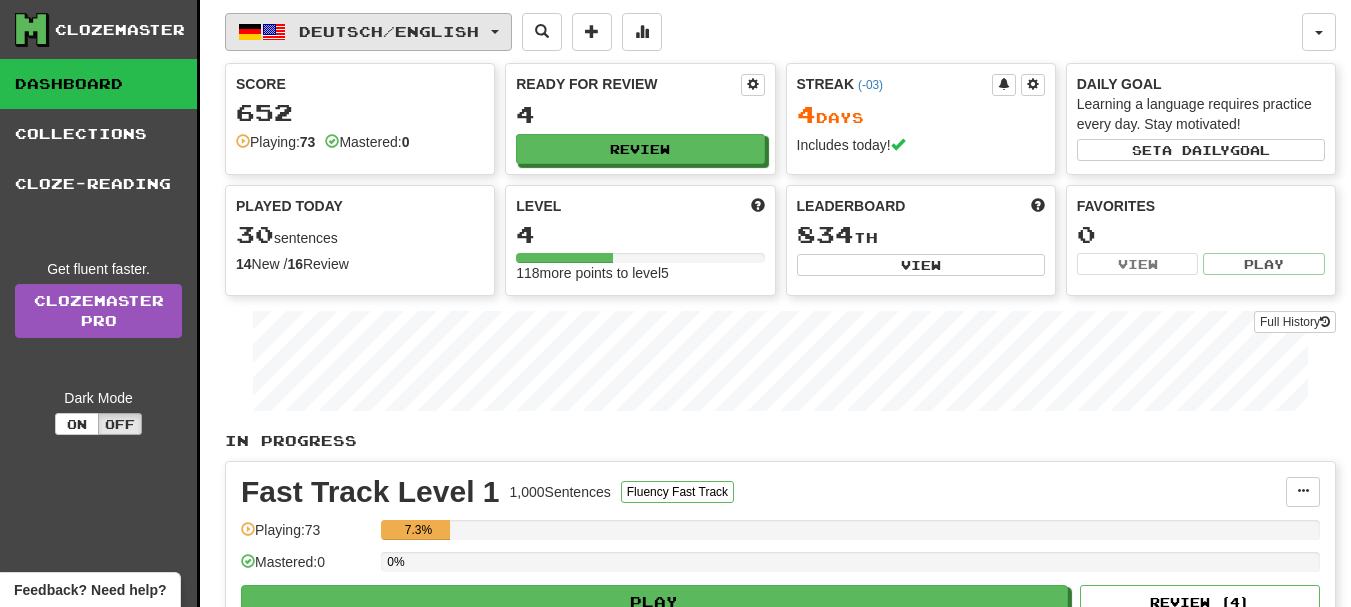 click on "Deutsch  /  English" at bounding box center [389, 31] 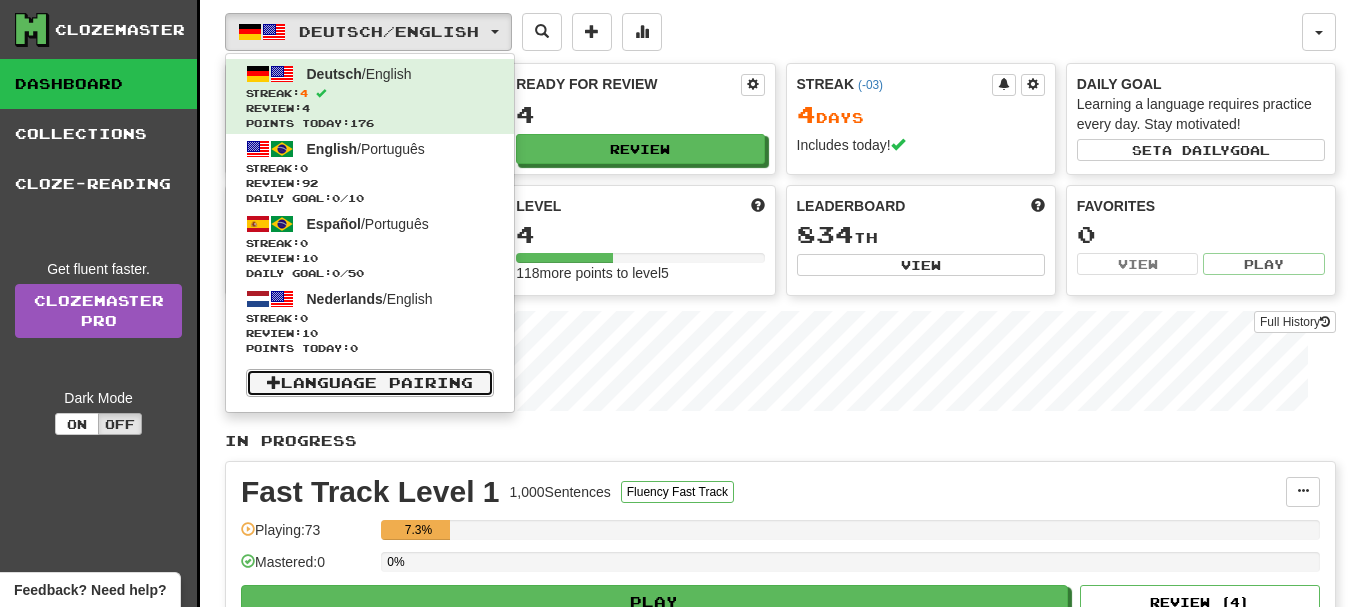 click on "Language Pairing" at bounding box center [370, 383] 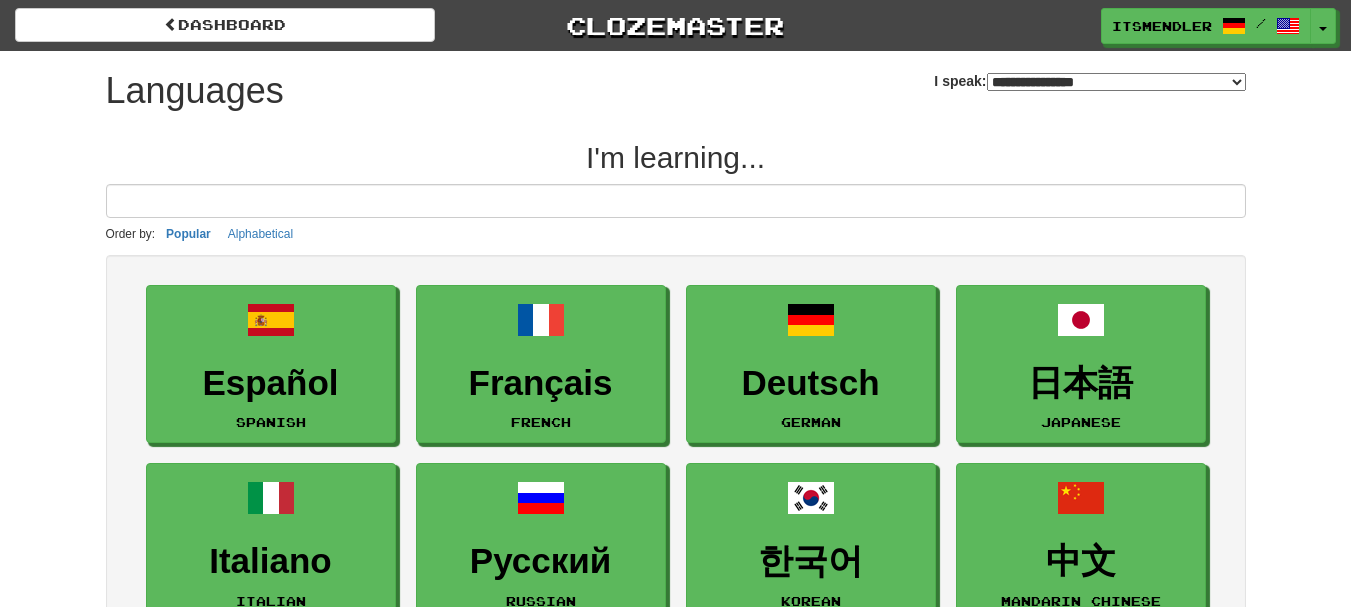 select on "*******" 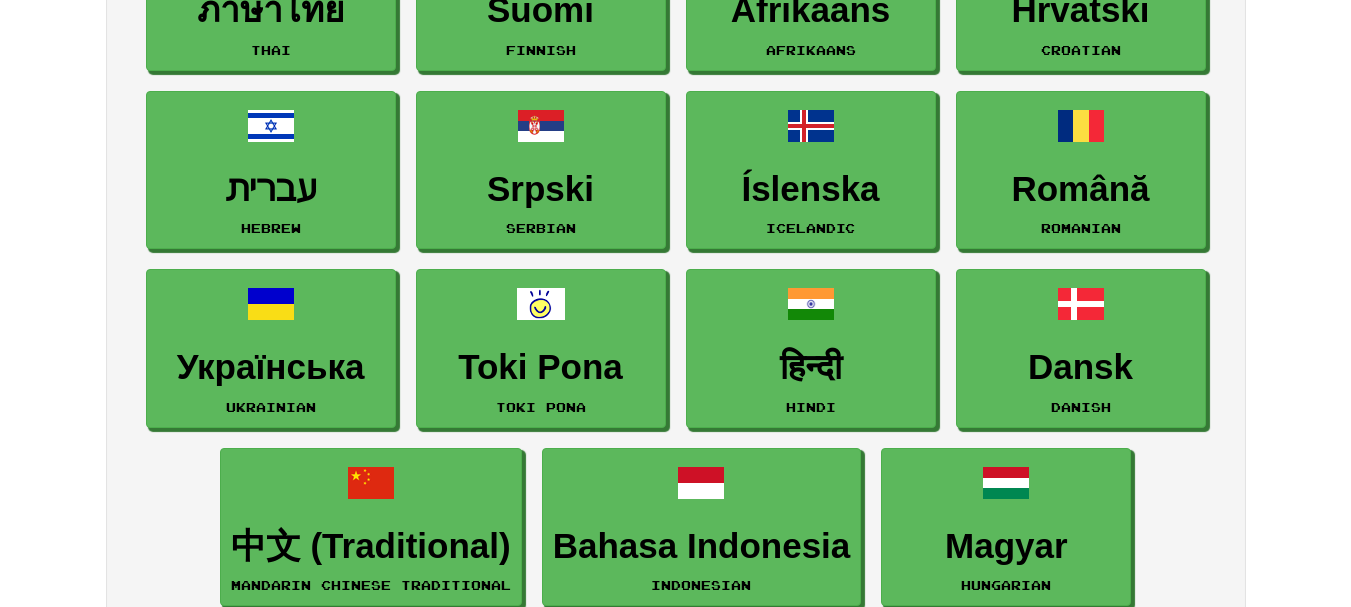 scroll, scrollTop: 1300, scrollLeft: 0, axis: vertical 